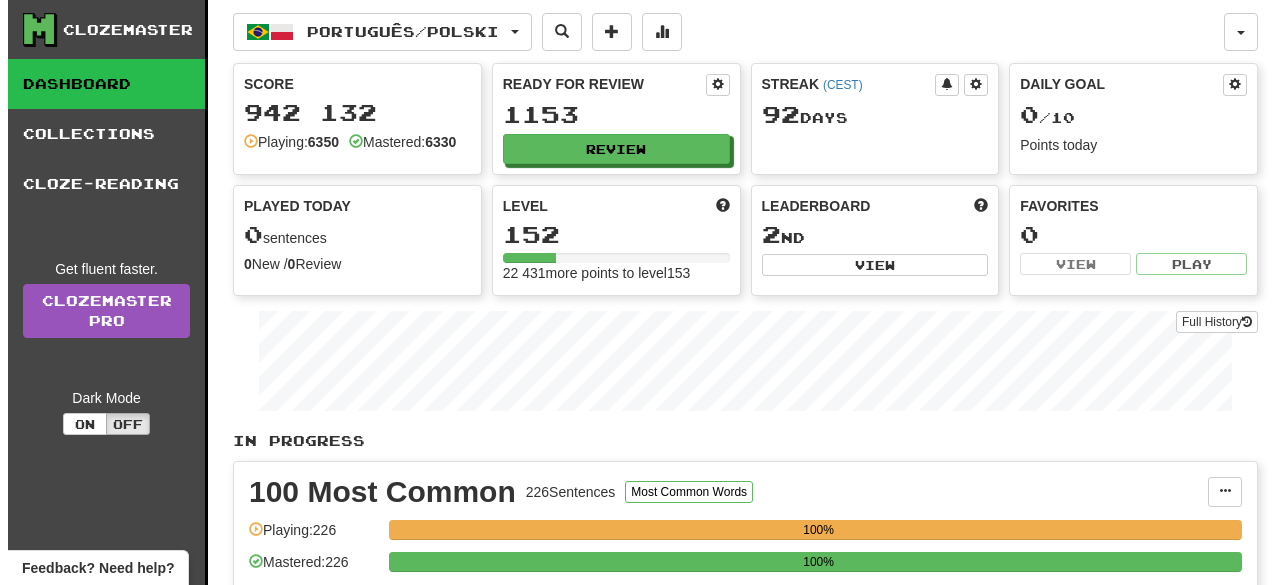 scroll, scrollTop: 1, scrollLeft: 0, axis: vertical 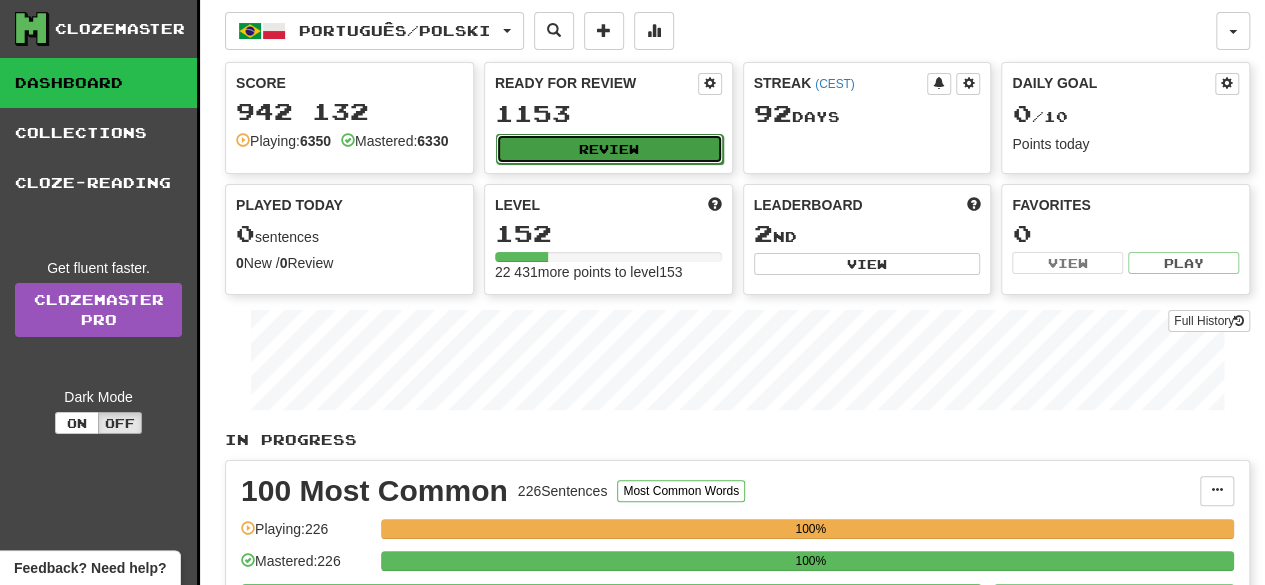 click on "Review" at bounding box center (609, 149) 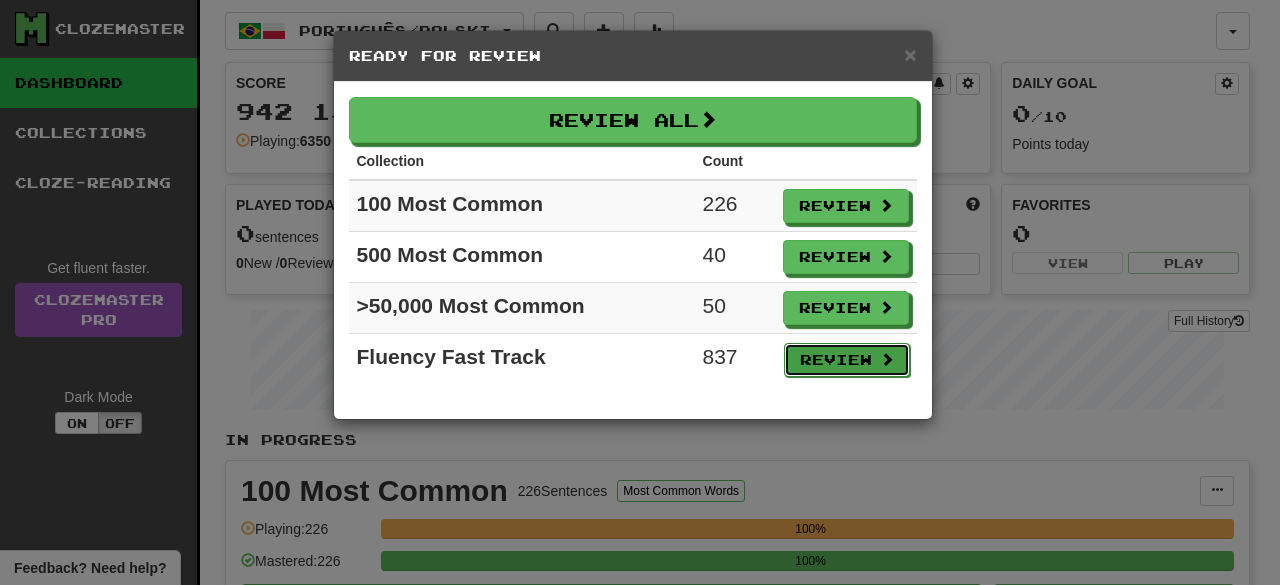 click on "Review" at bounding box center [846, 206] 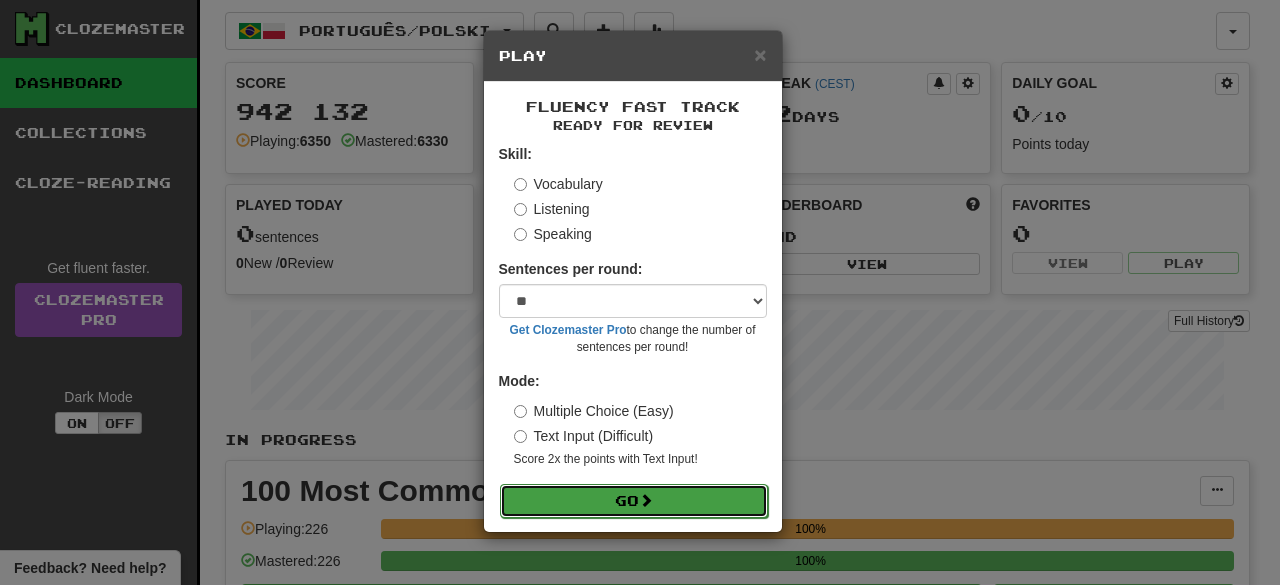 click at bounding box center (646, 500) 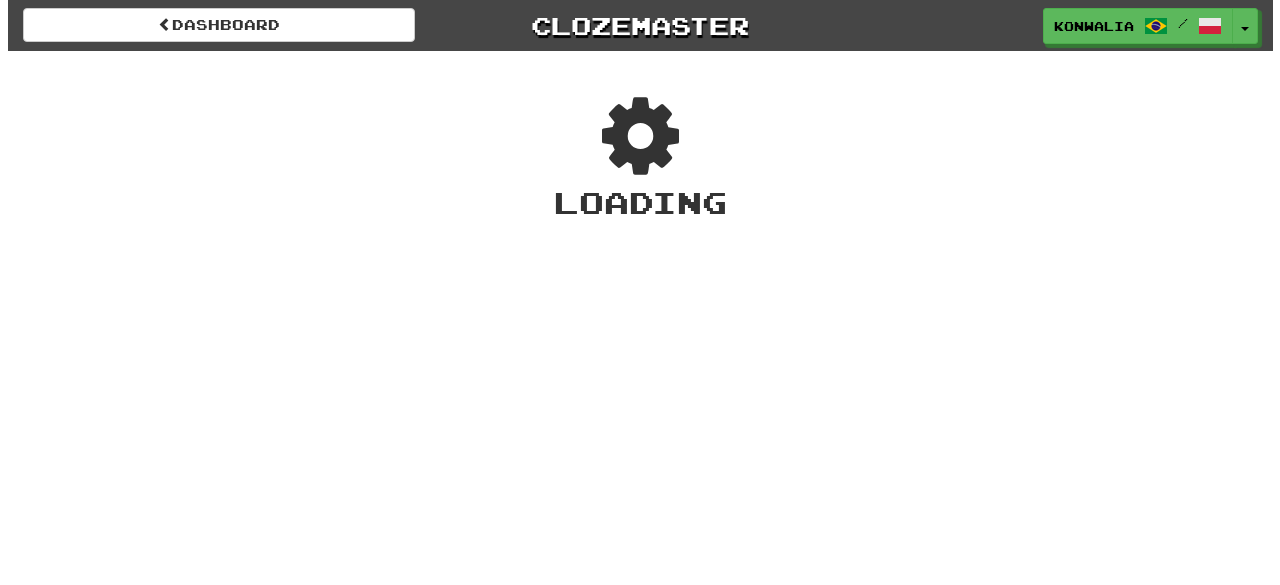 scroll, scrollTop: 0, scrollLeft: 0, axis: both 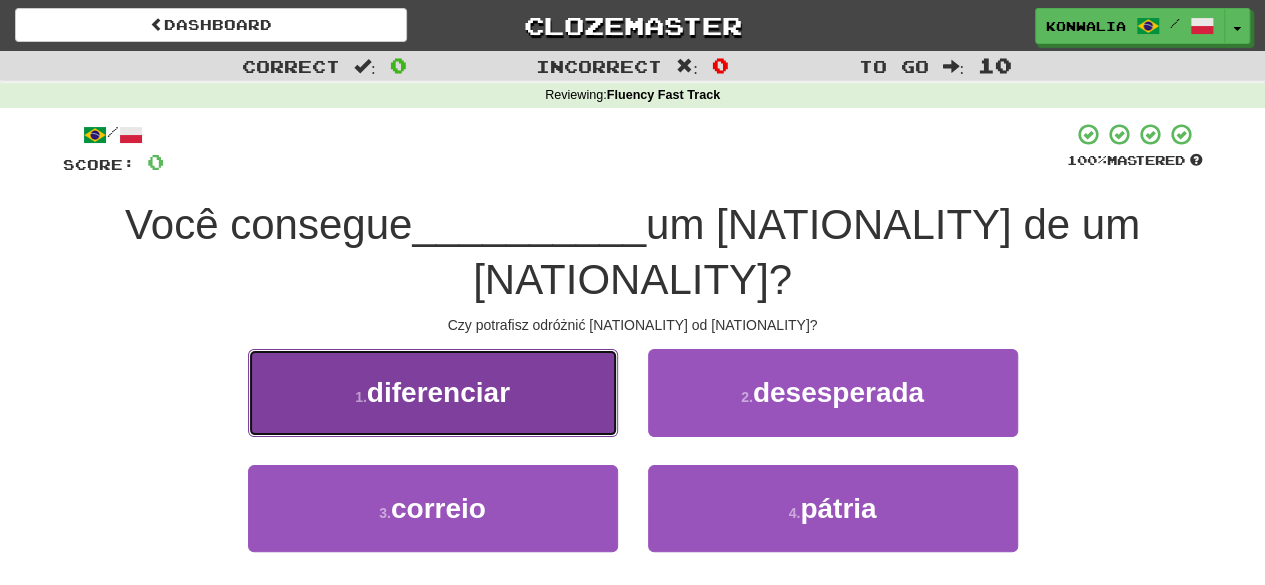 click on "1 . [ACTION]" at bounding box center [433, 392] 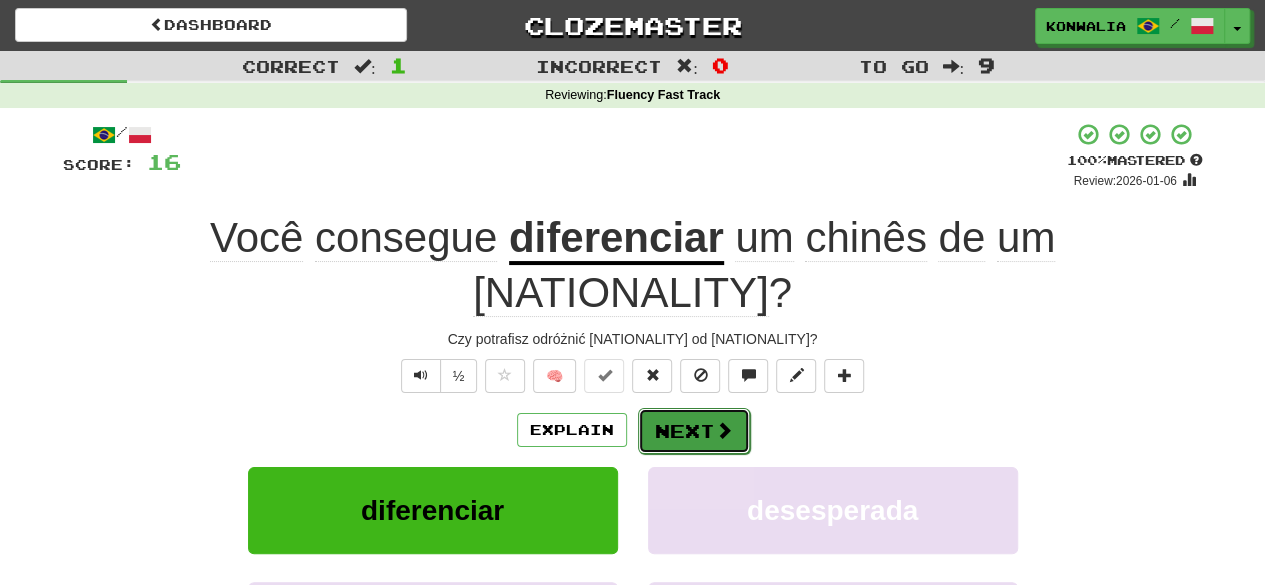 click on "Next" at bounding box center [694, 431] 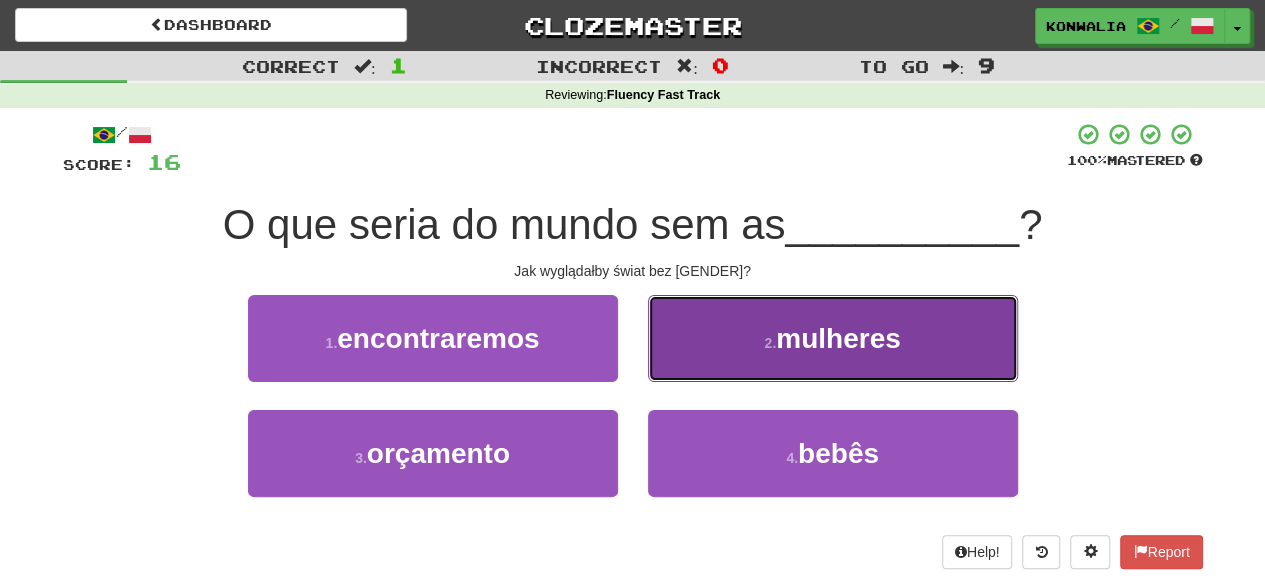 click on "2 . [GENDER]" at bounding box center (433, 338) 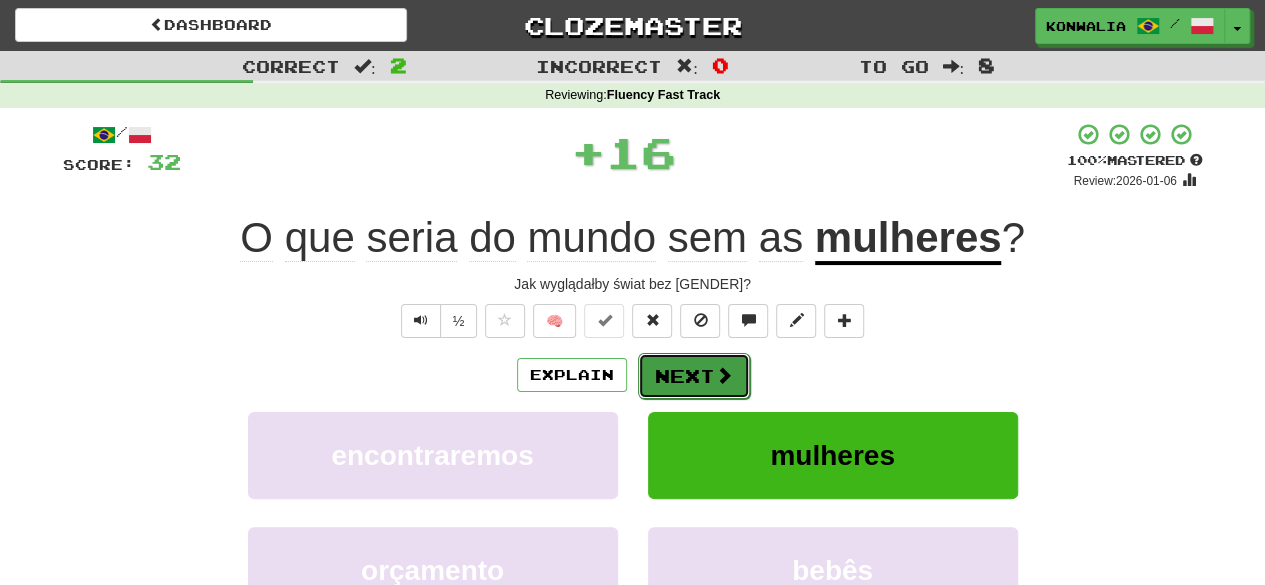 click on "Next" at bounding box center [694, 376] 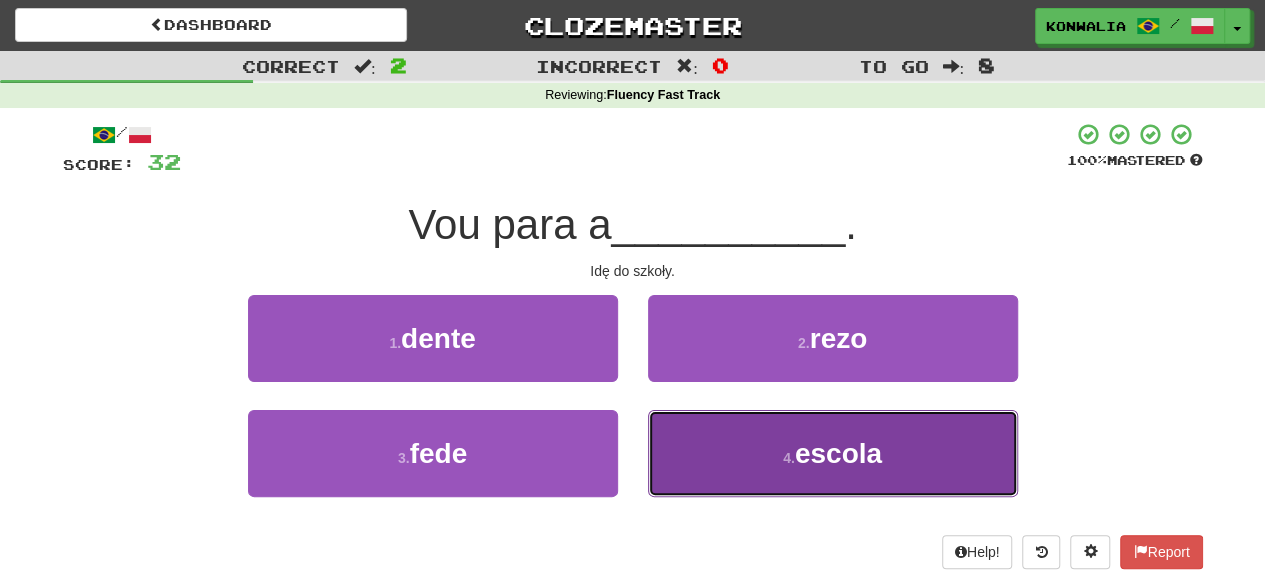 click on "4 . [PLACE]" at bounding box center [433, 338] 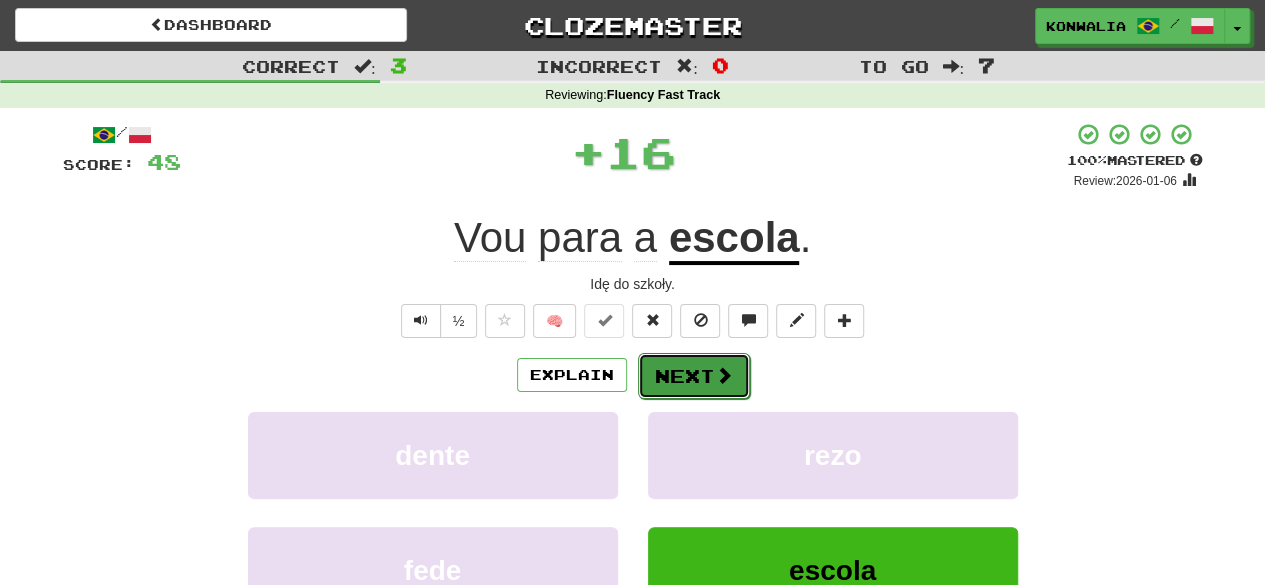 click on "Next" at bounding box center (694, 376) 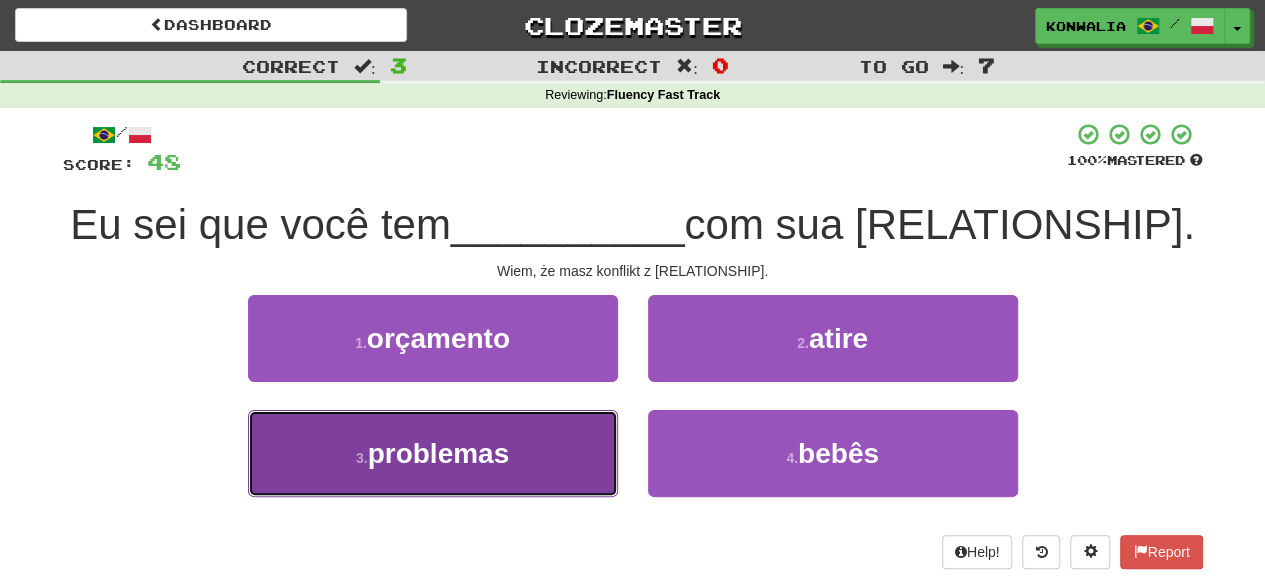 click on "3 . problemas" at bounding box center [433, 338] 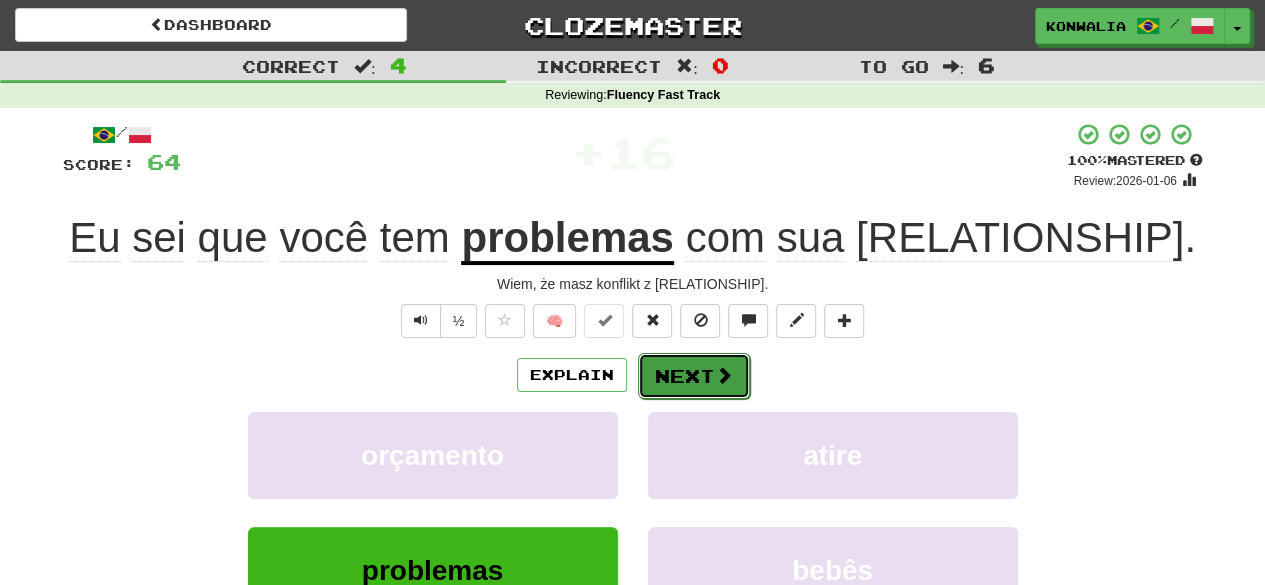 click on "Next" at bounding box center [694, 376] 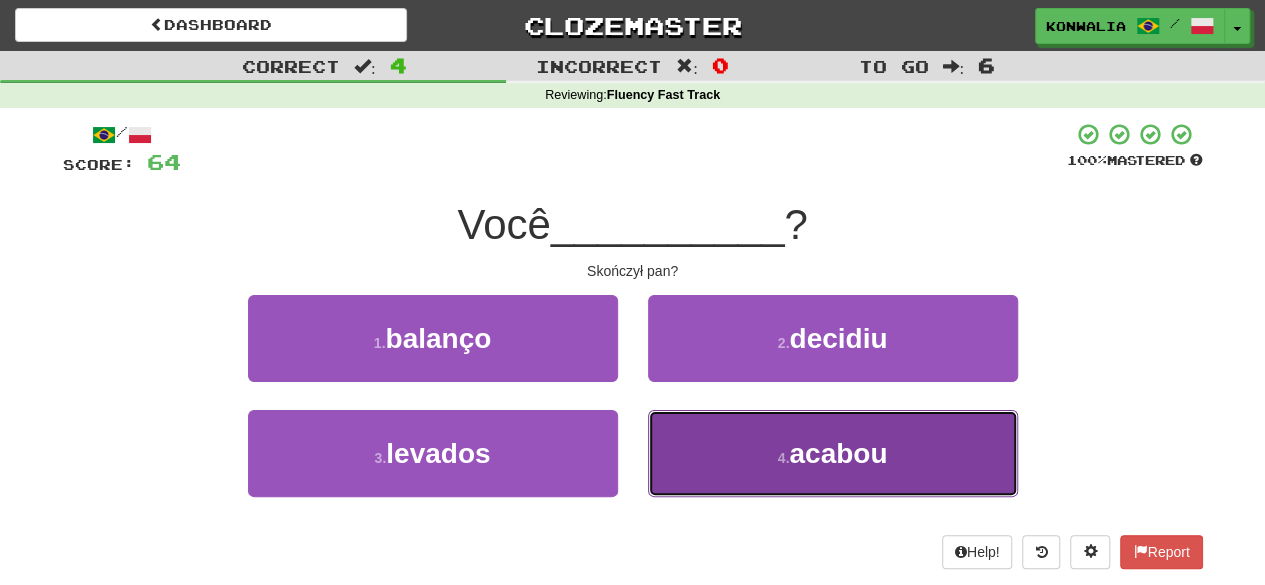 click on "4 . [STATE]" at bounding box center (433, 338) 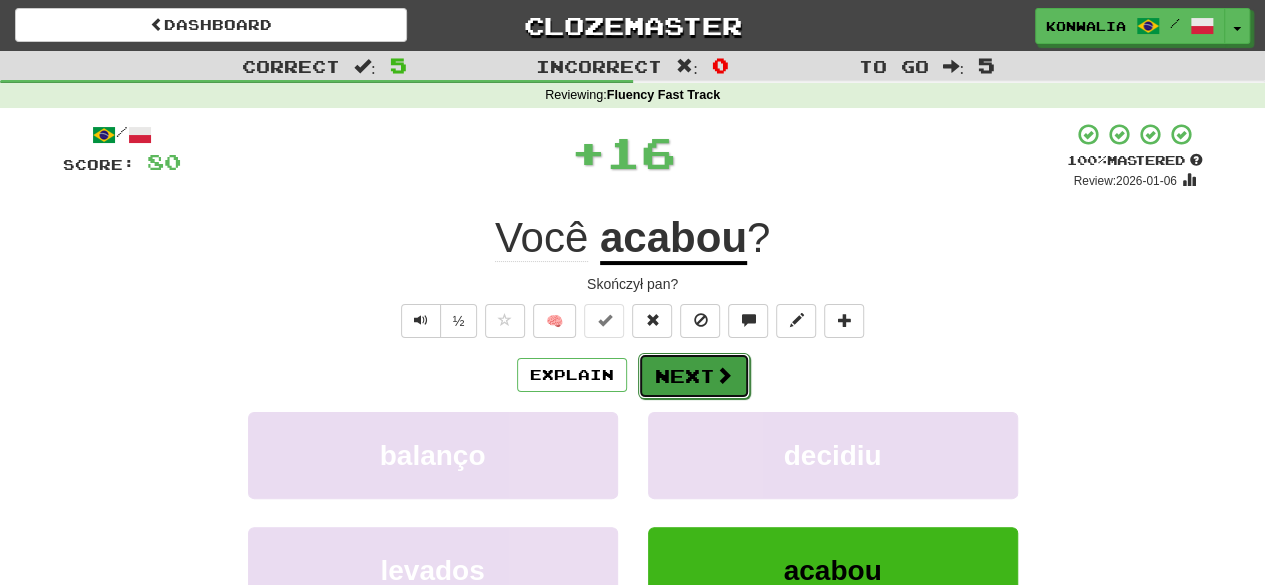 click on "Next" at bounding box center [694, 376] 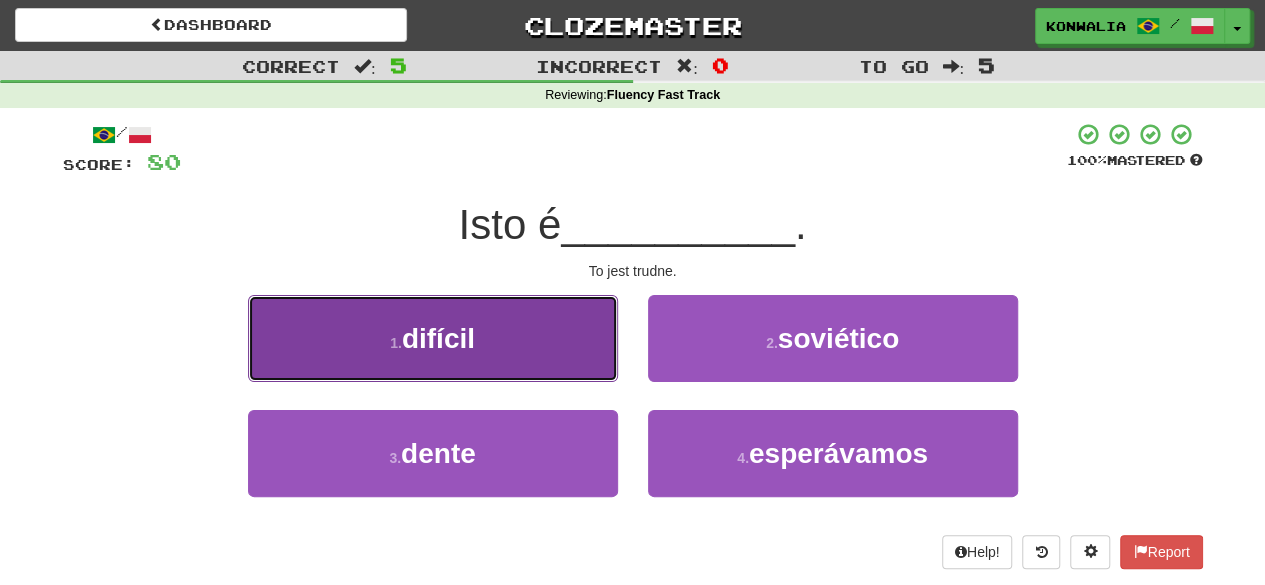 click on "1 . trudne" at bounding box center [433, 338] 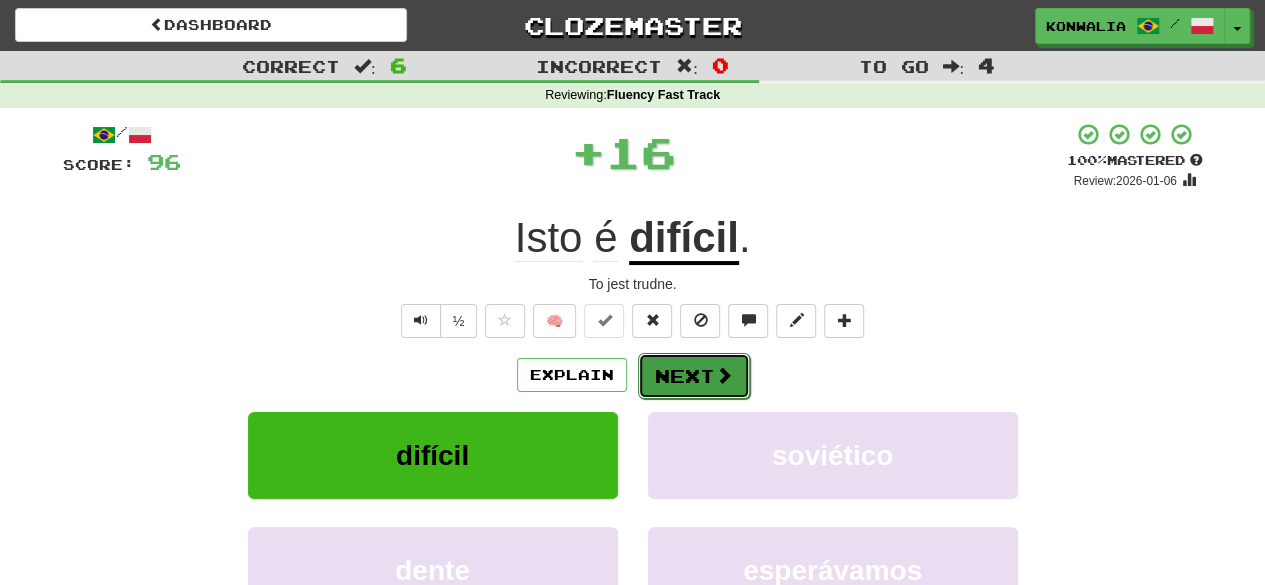 click on "Next" at bounding box center (694, 376) 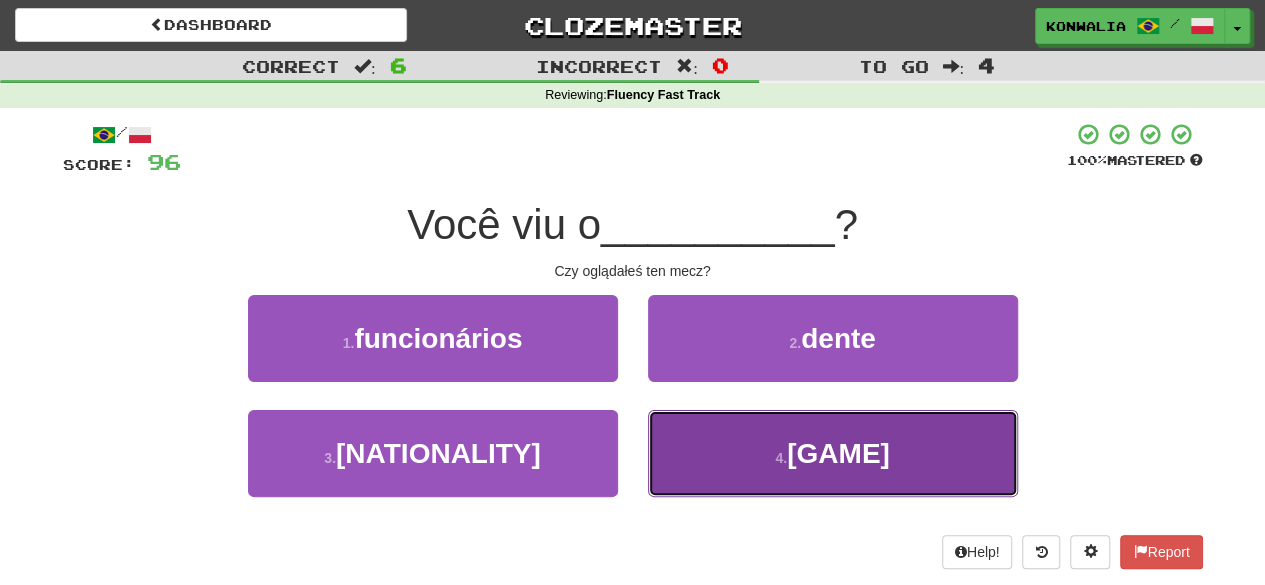 click on "4 . [GAME]" at bounding box center (433, 338) 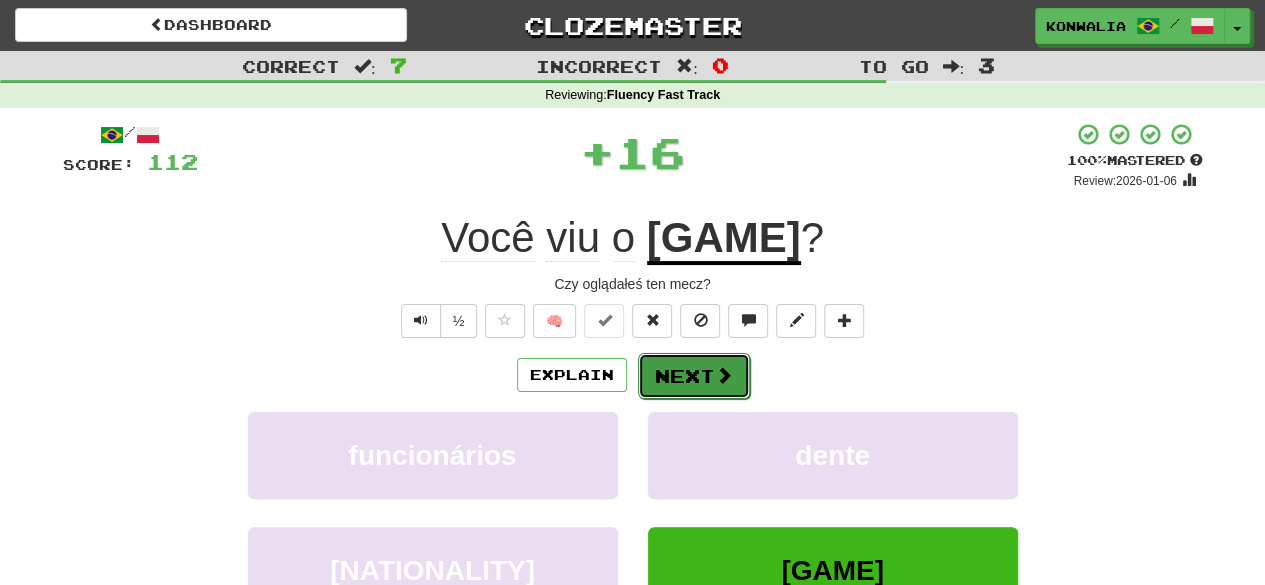 click on "Next" at bounding box center (694, 376) 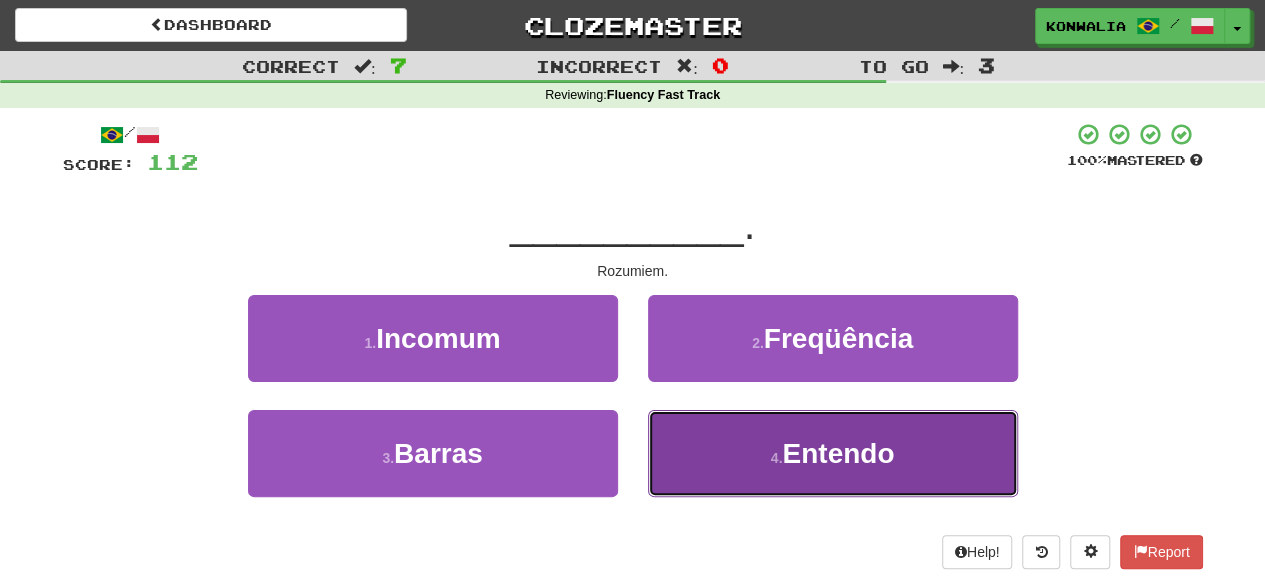 click on "4 . [UNDERSTANDING]" at bounding box center (433, 338) 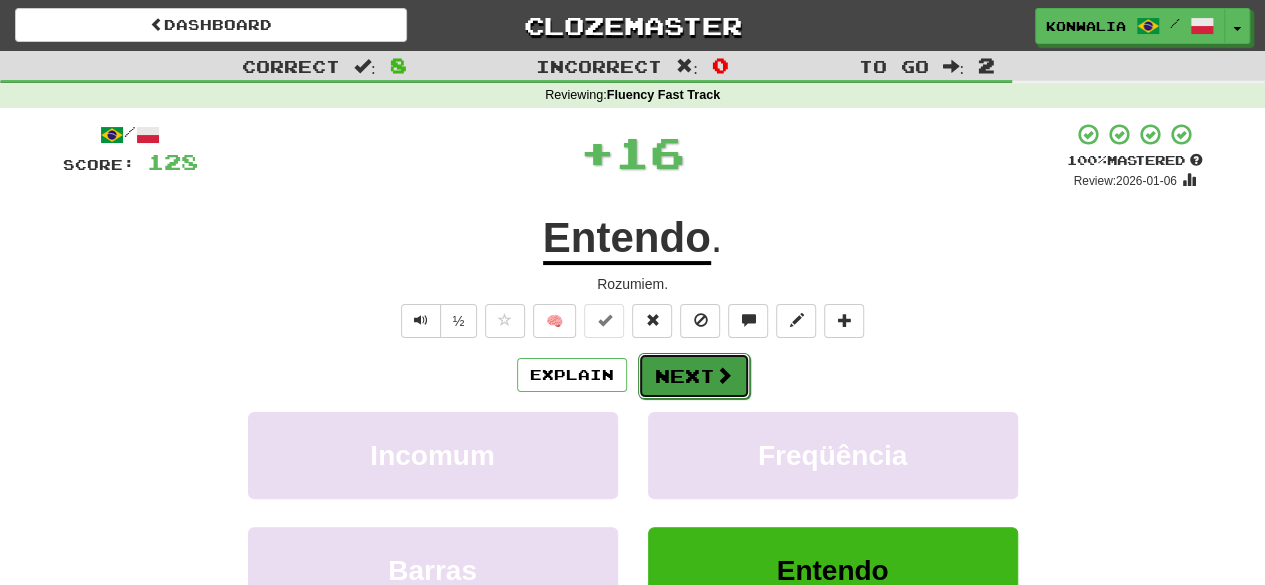 click on "Next" at bounding box center [694, 376] 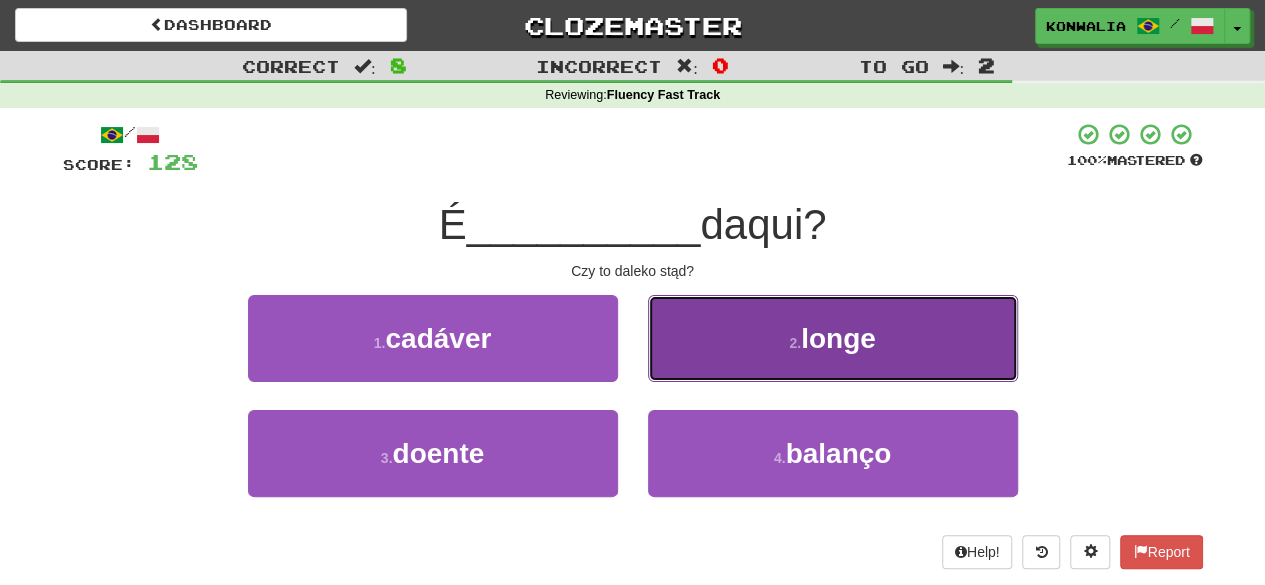 click on "2 . longe" at bounding box center (433, 338) 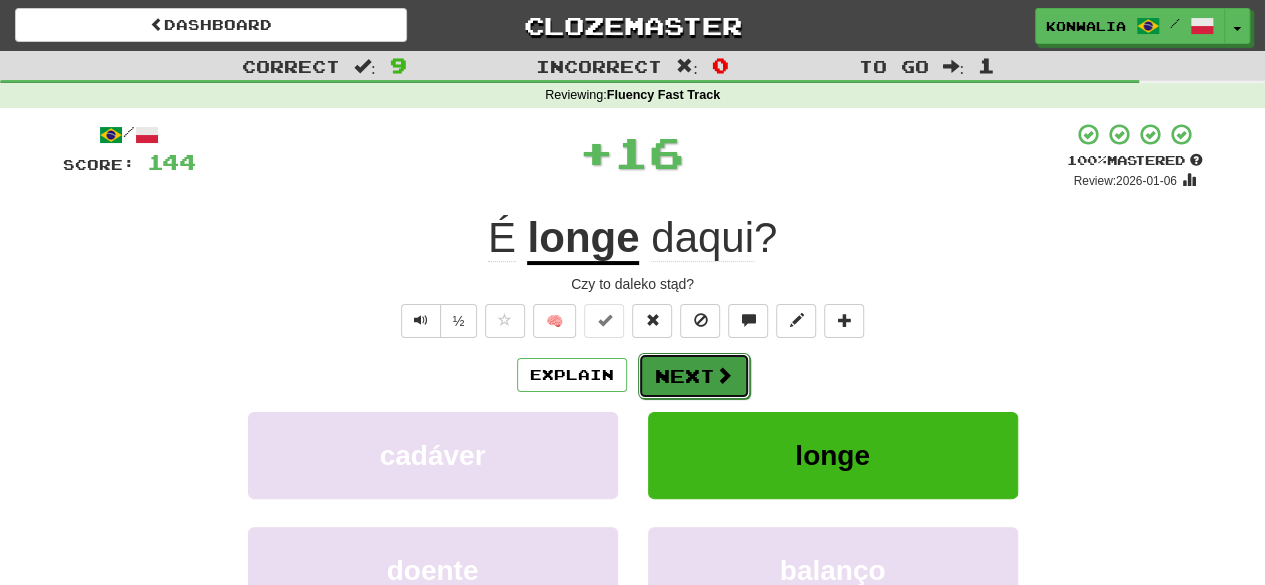 click on "Next" at bounding box center (694, 376) 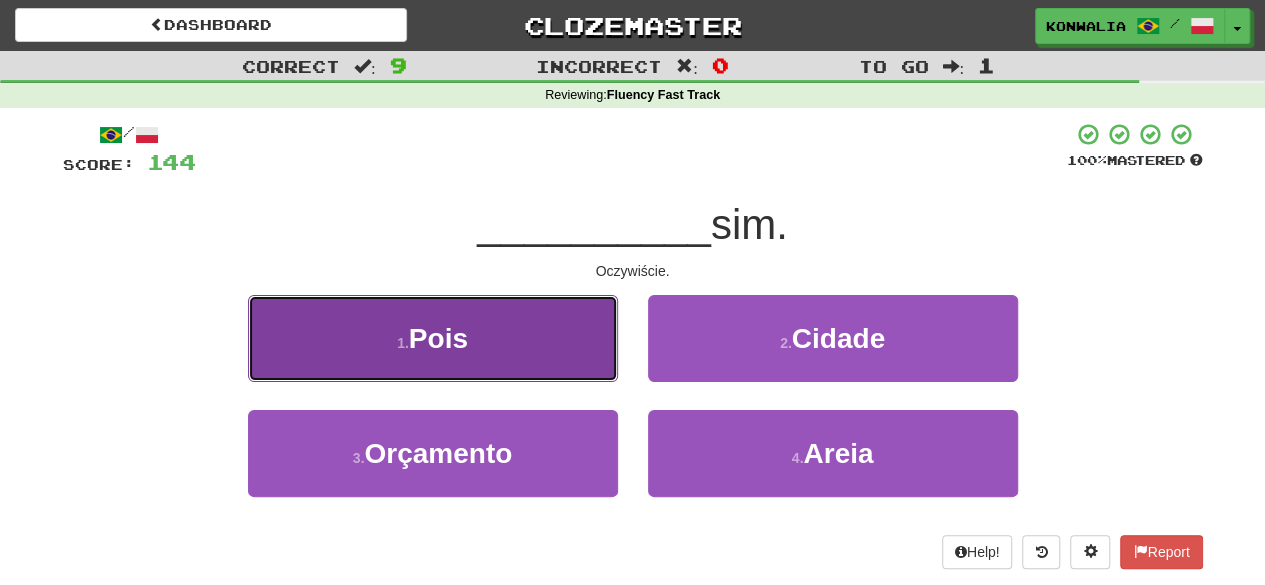 click on "1 . Pois" at bounding box center [433, 338] 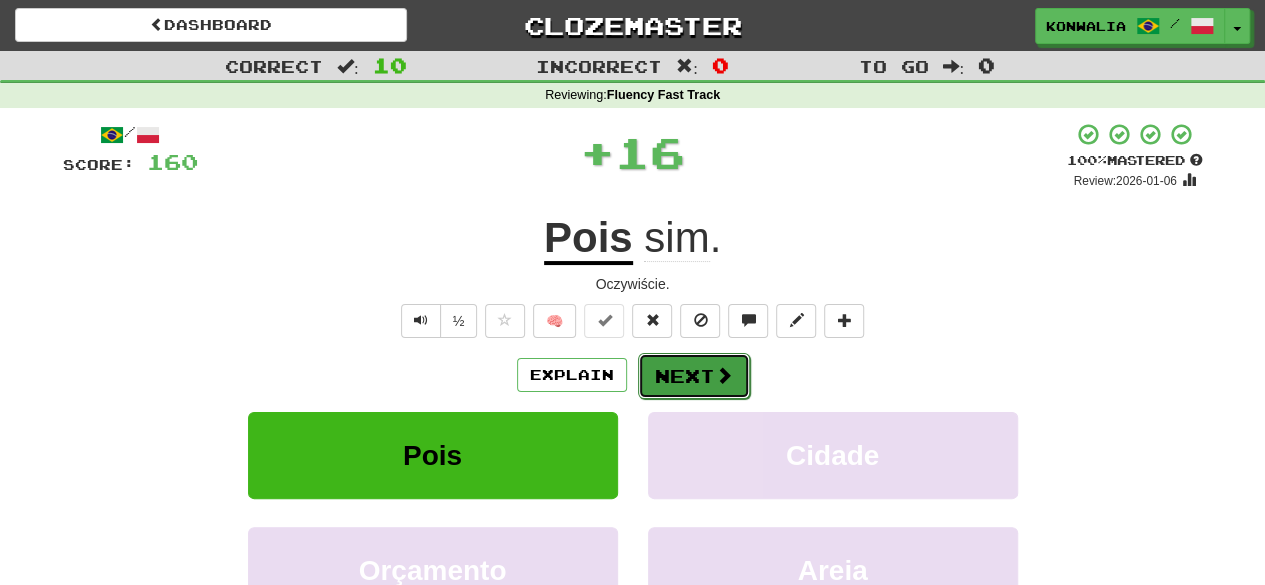 click on "Next" at bounding box center [694, 376] 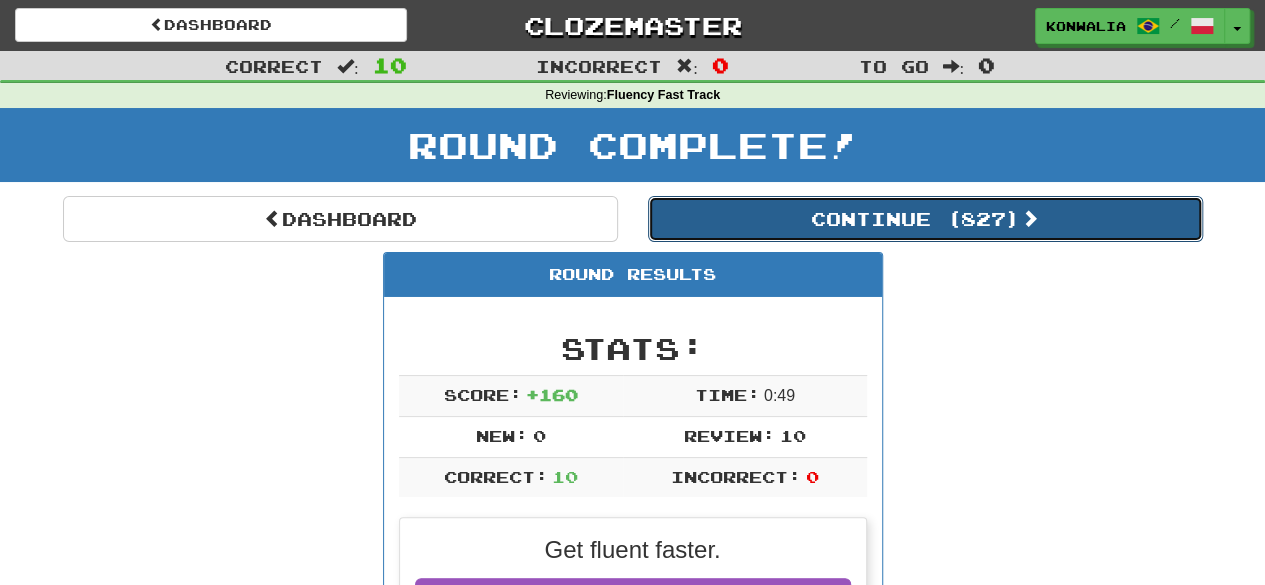 click on "Continue ( 827 )" at bounding box center (925, 219) 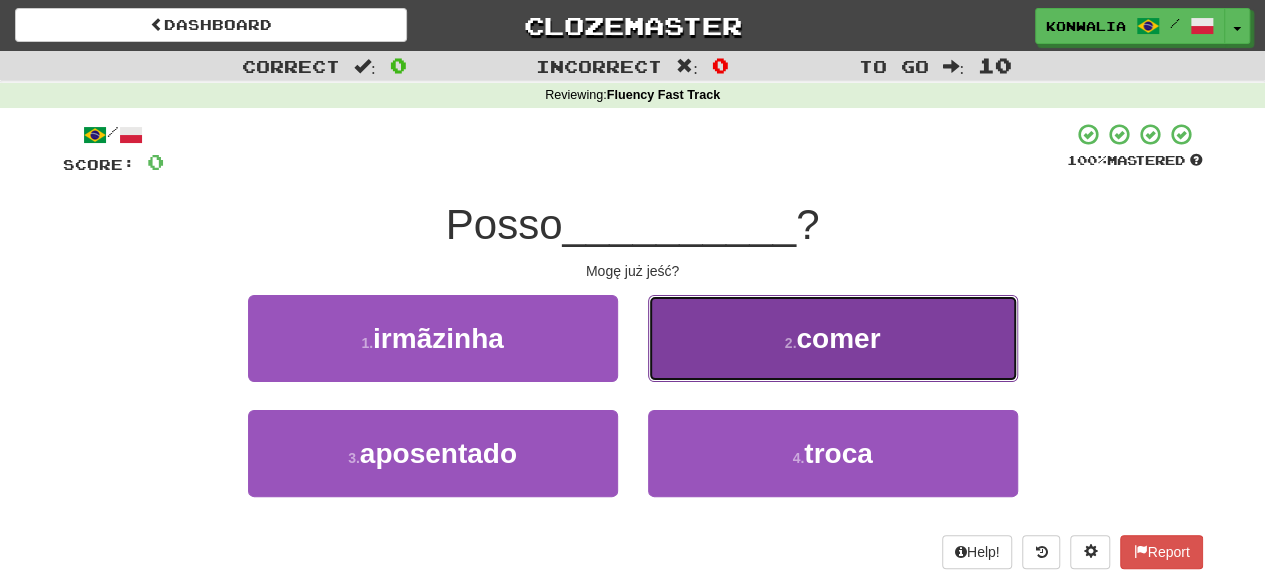 click on "2 . [ACTION]" at bounding box center (433, 338) 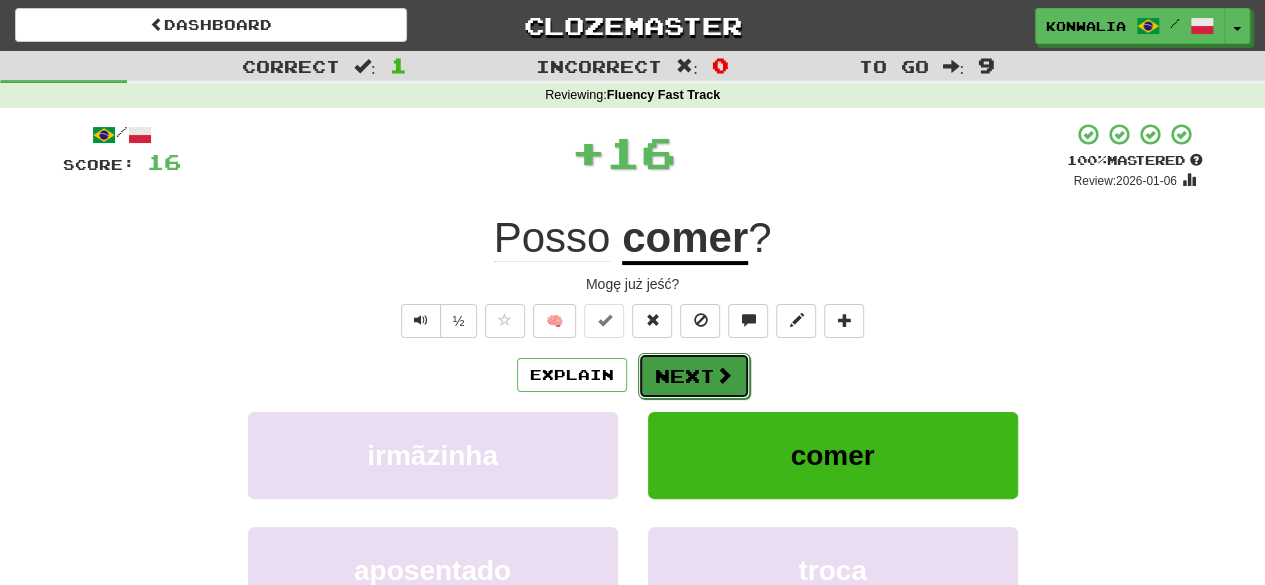 click on "Next" at bounding box center (694, 376) 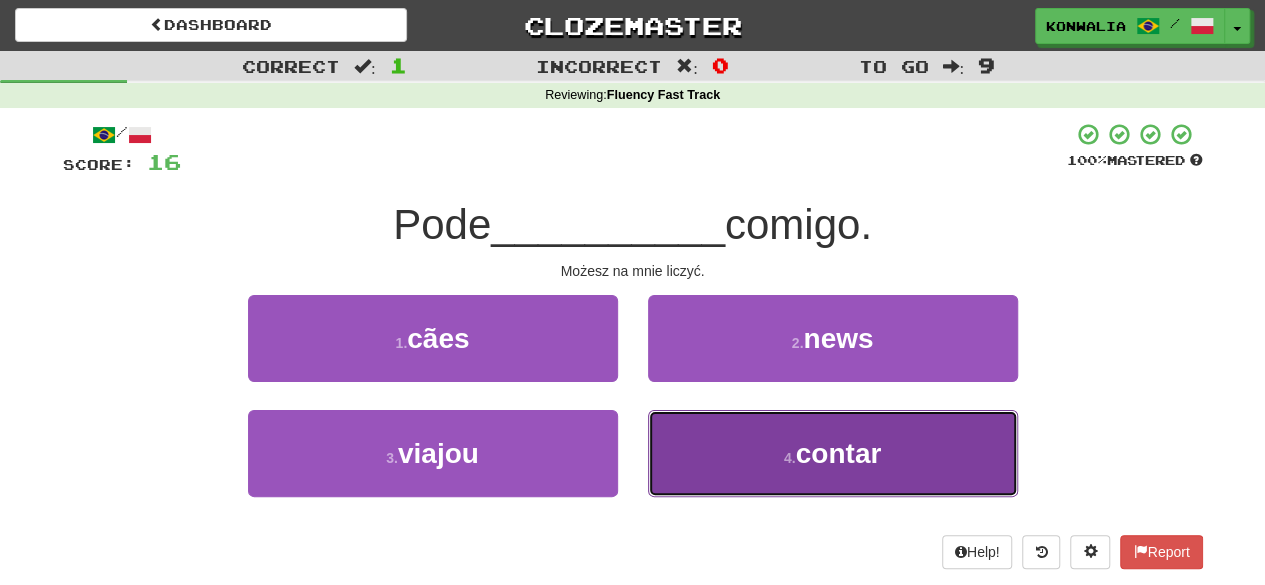 click on "4 . [ACTION]" at bounding box center (433, 338) 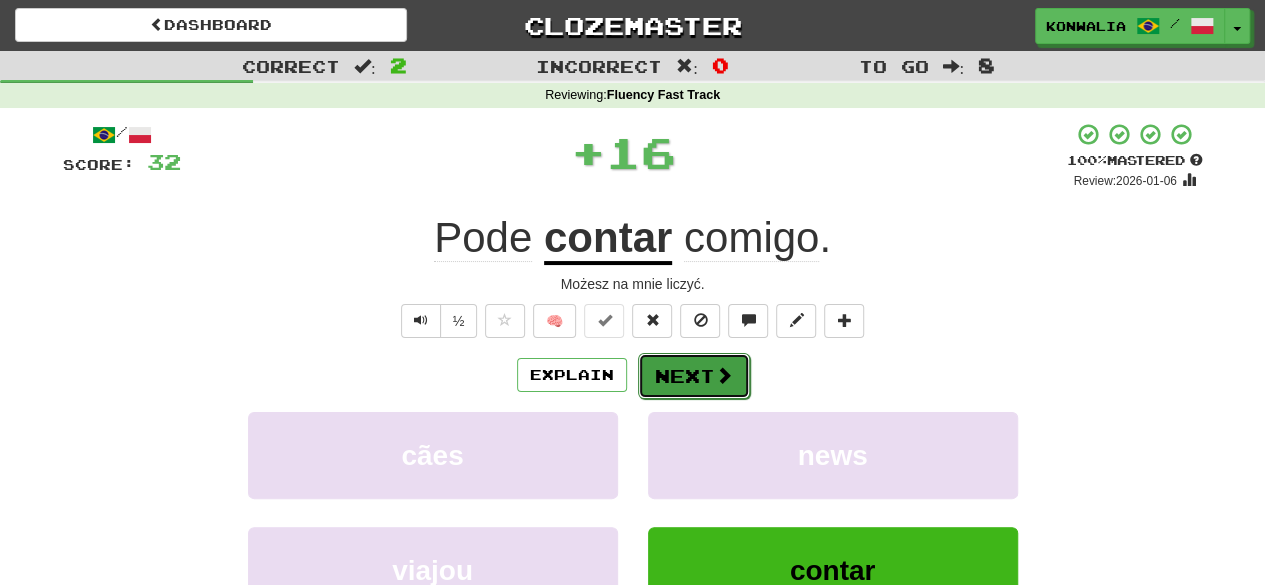click on "Next" at bounding box center (694, 376) 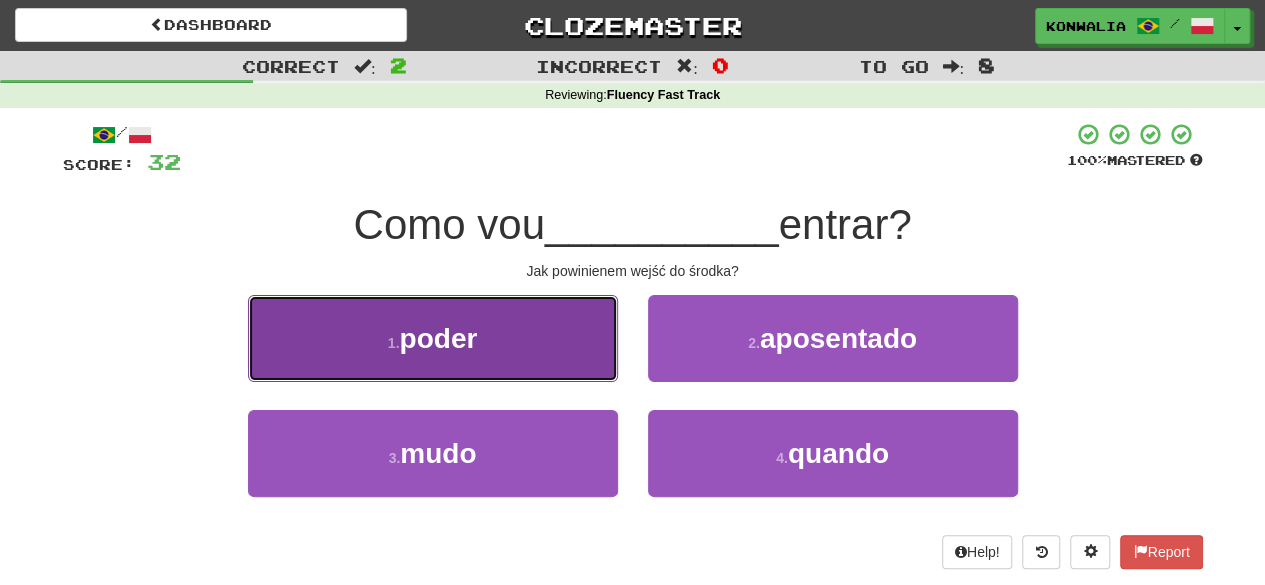 click on "1 . [POWER]" at bounding box center [433, 338] 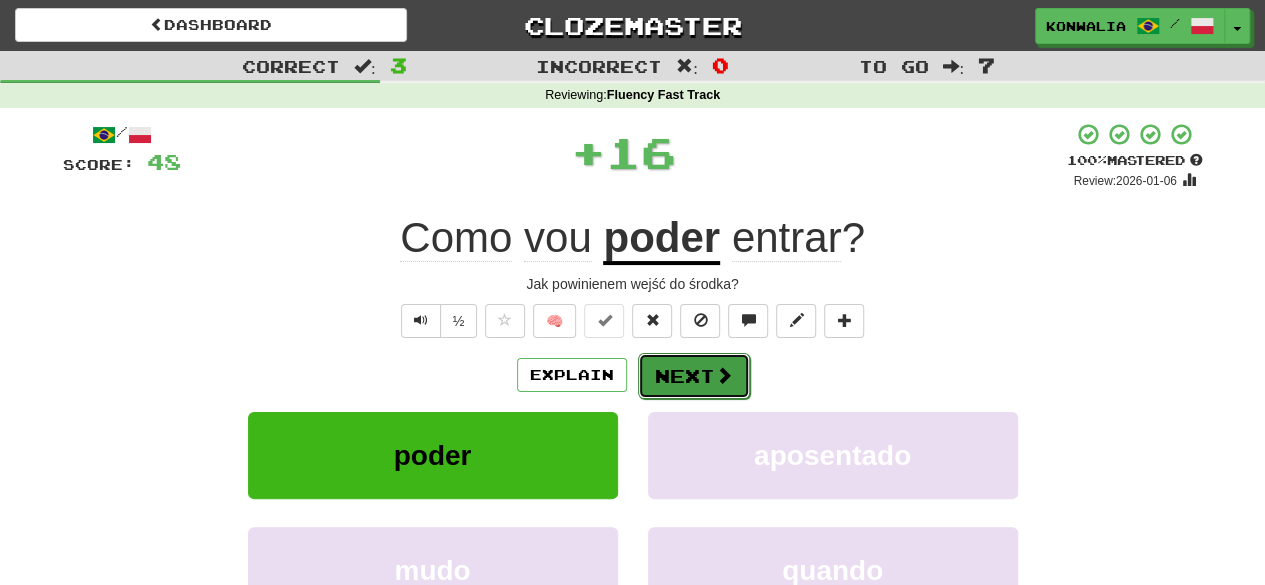 click on "Next" at bounding box center (694, 376) 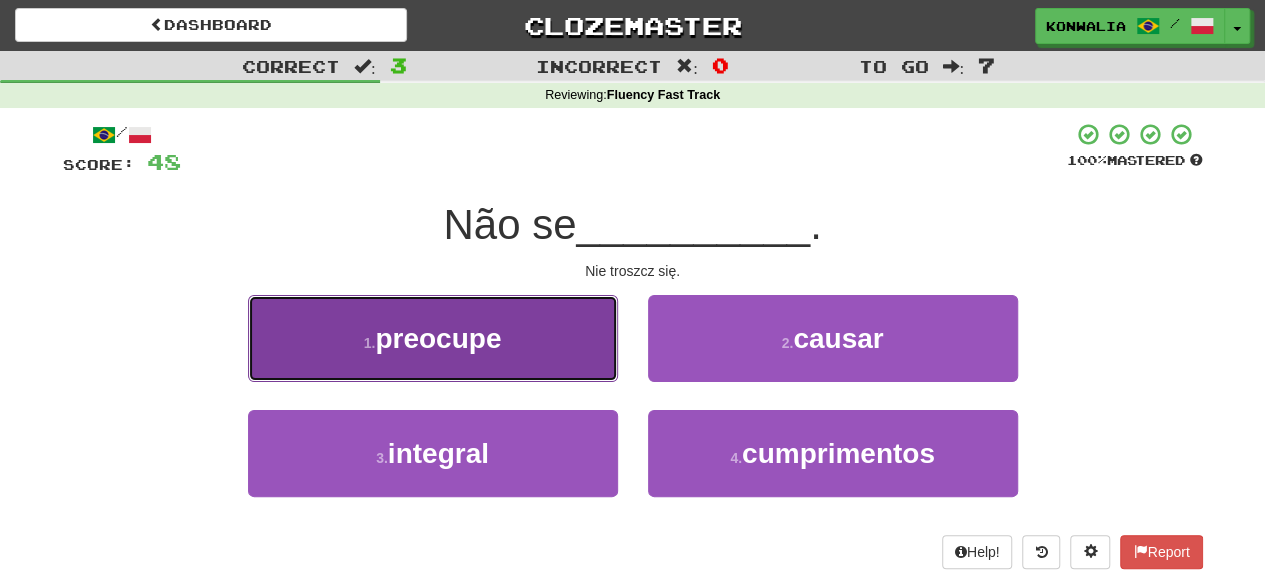 click on "1 . [EMOTION]" at bounding box center (433, 338) 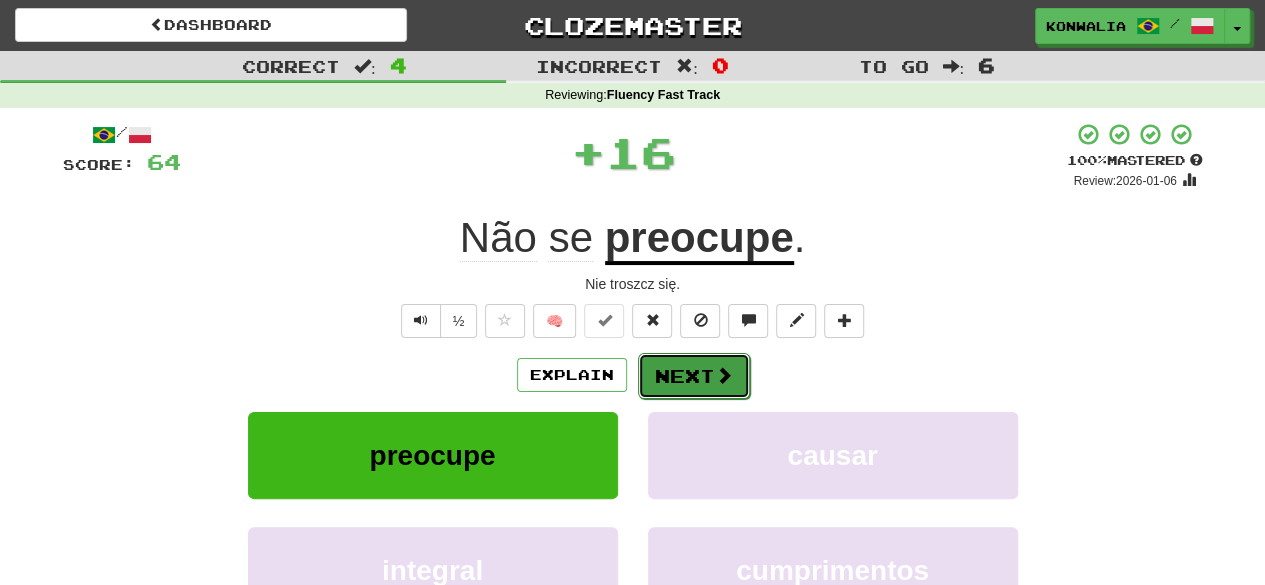 click on "Next" at bounding box center [694, 376] 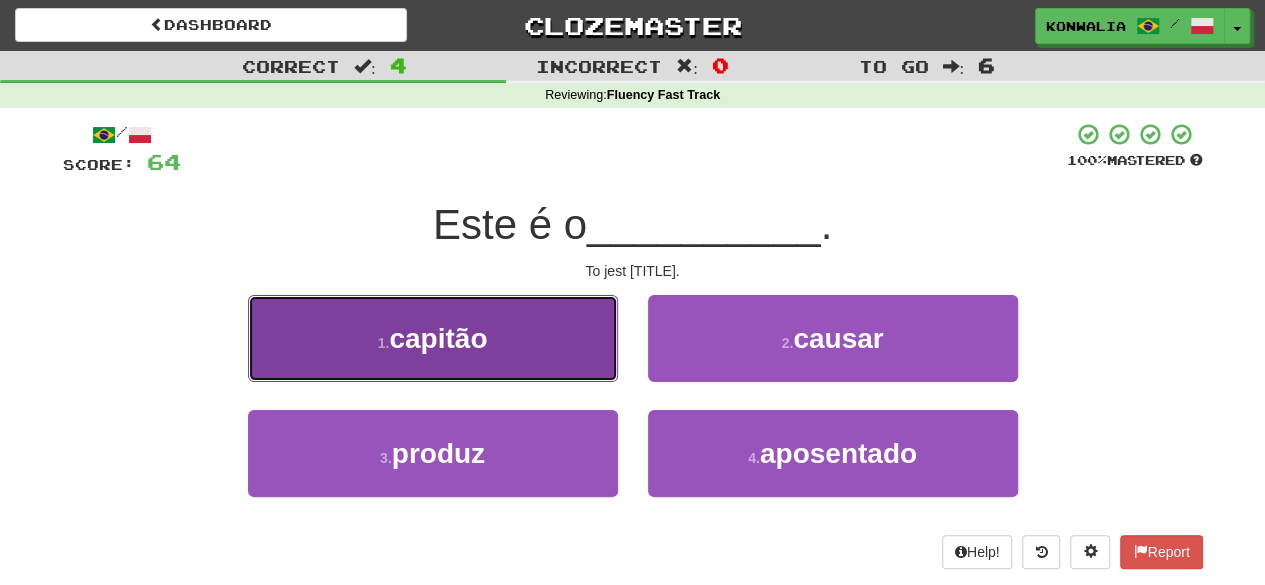 click on "1 . [NAME]" at bounding box center [433, 338] 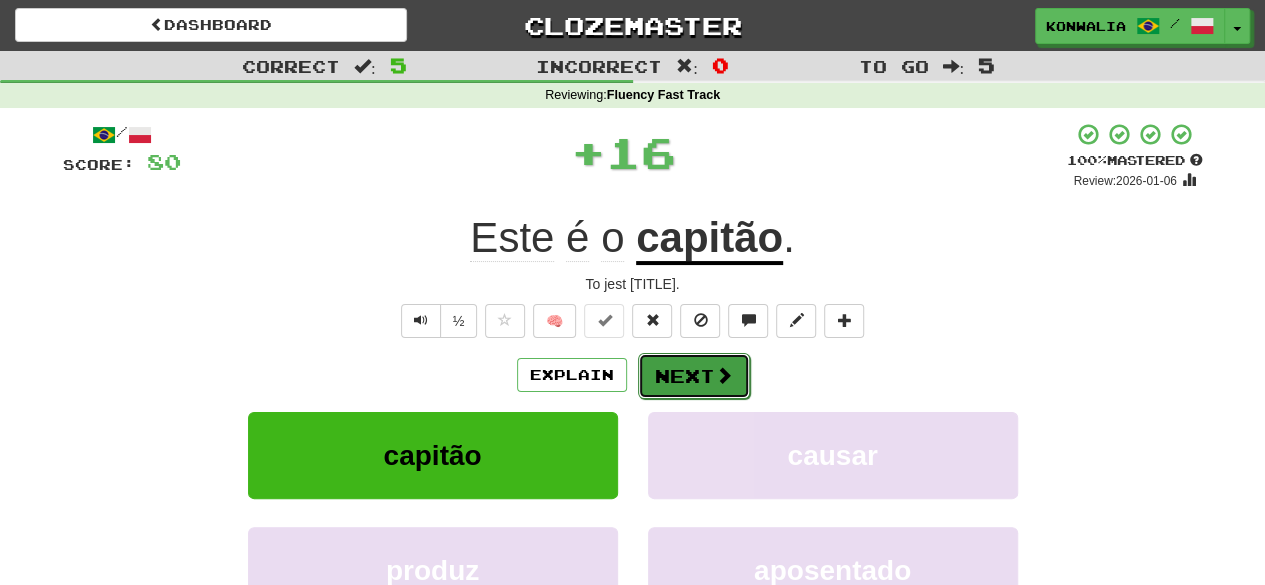 click on "Next" at bounding box center (694, 376) 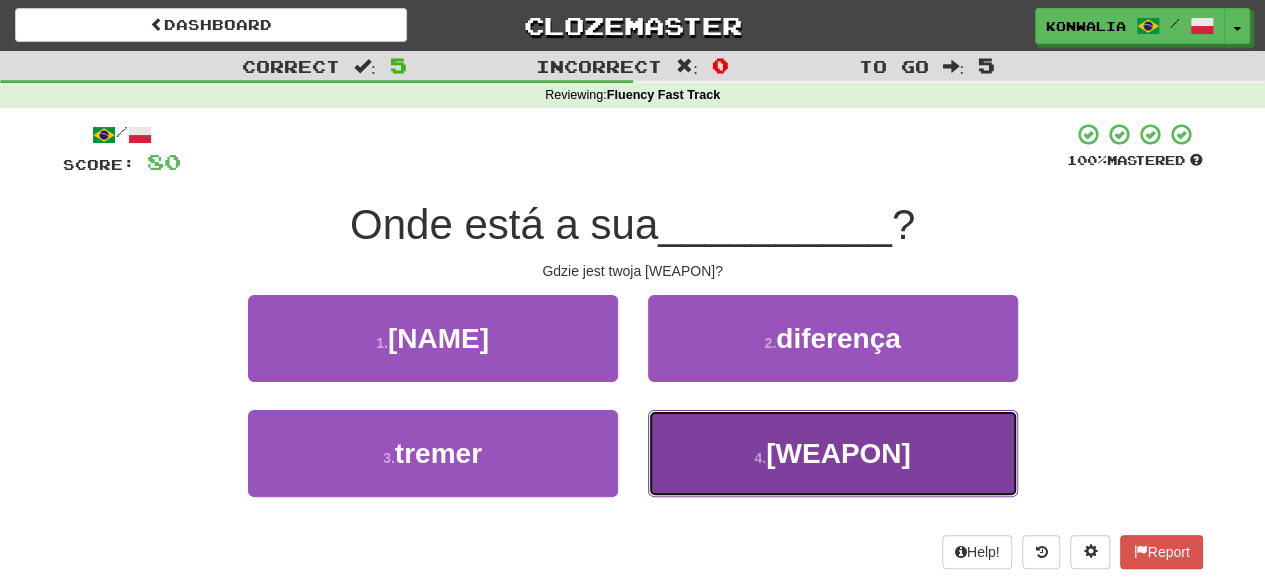 click on "4 . [WEAPON]" at bounding box center (433, 338) 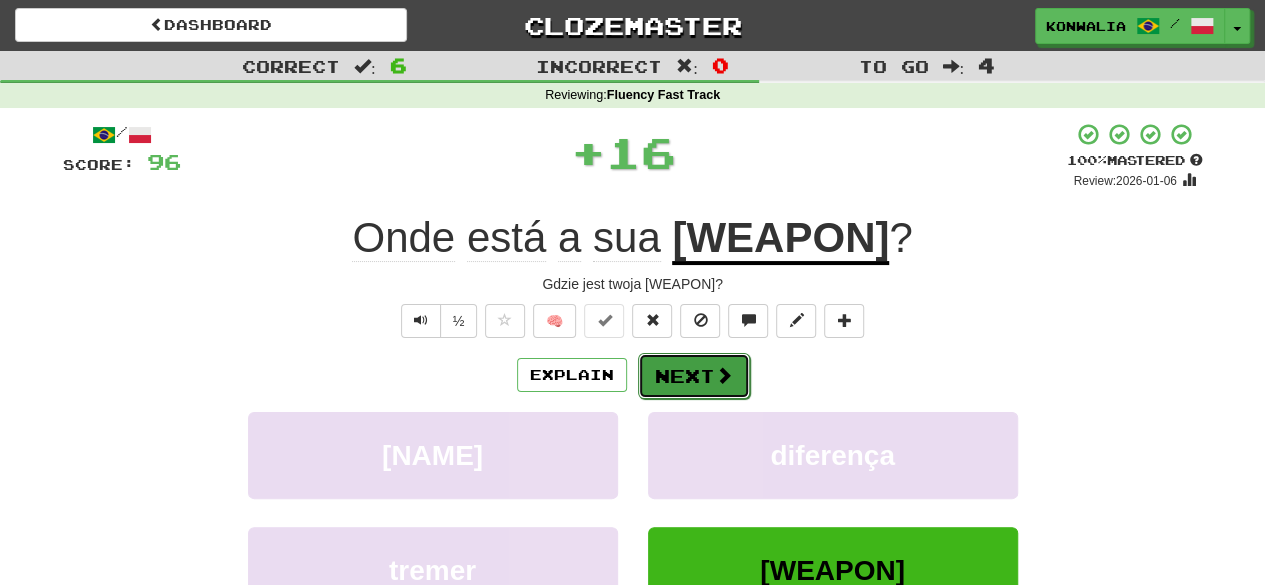 click on "Next" at bounding box center [694, 376] 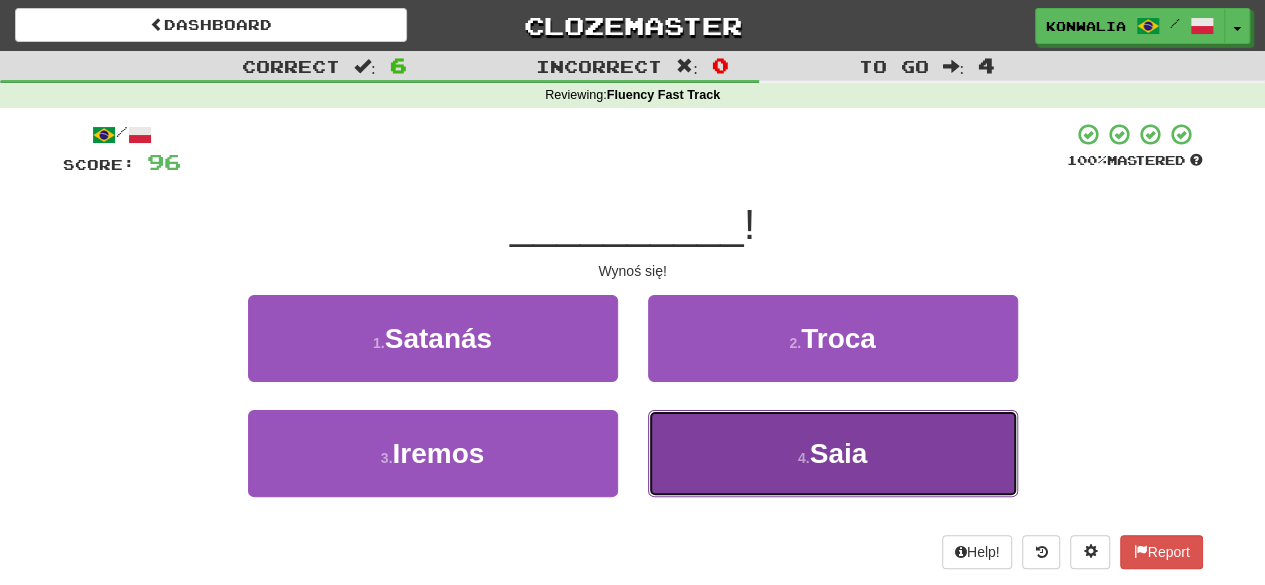 click on "4 . Saia" at bounding box center [433, 338] 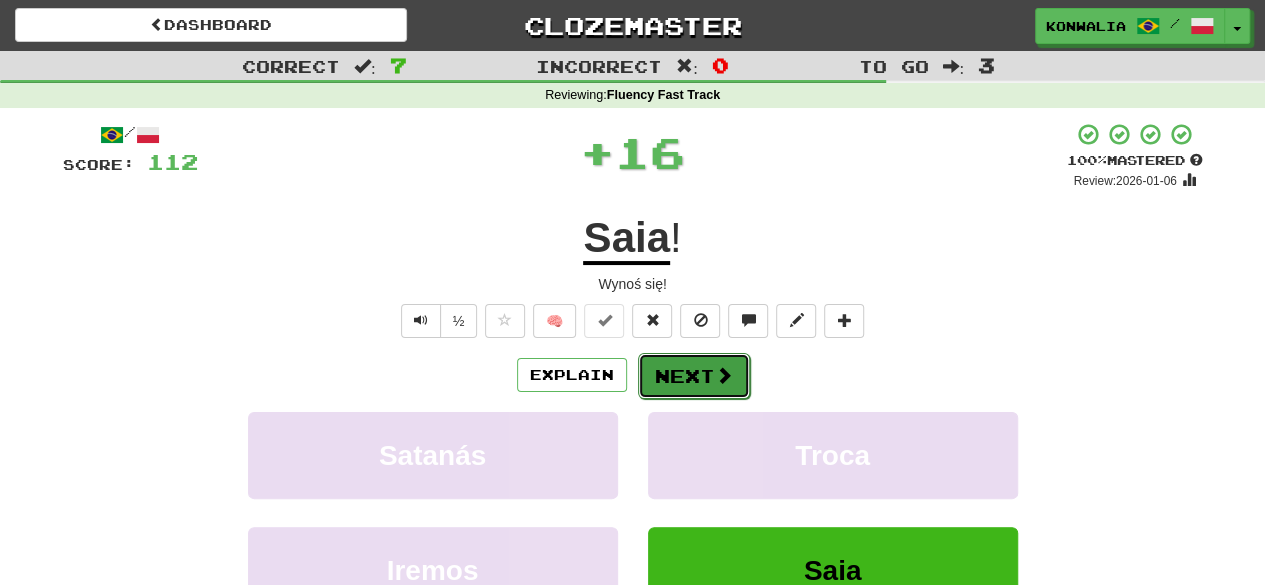 click on "Next" at bounding box center [694, 376] 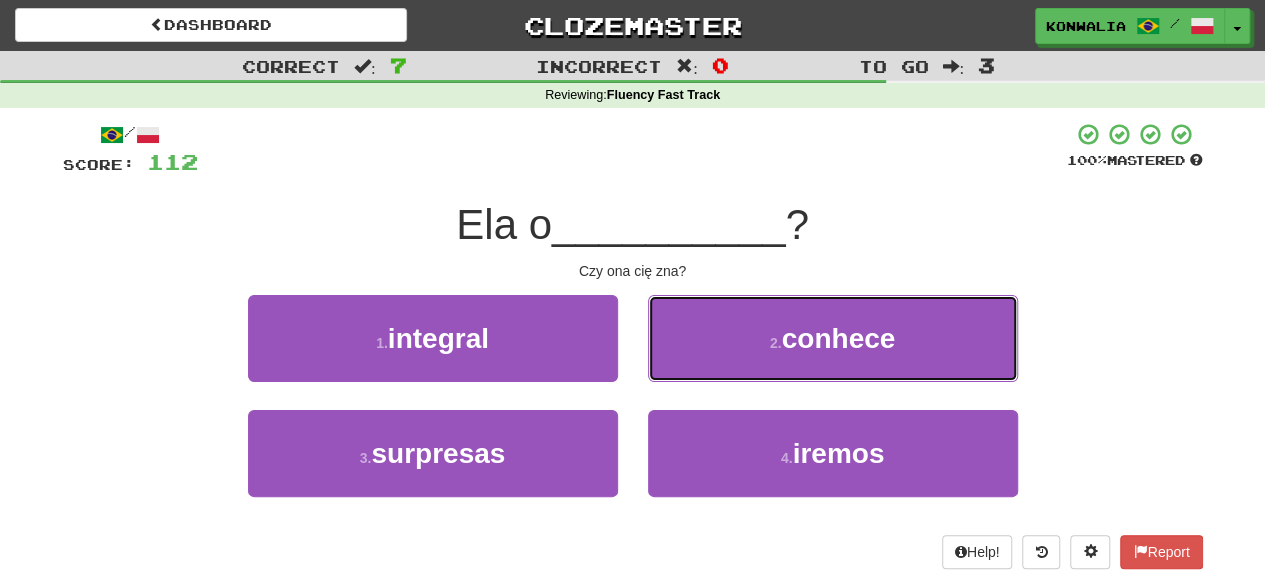 click on "2 . [NAME]" at bounding box center (433, 338) 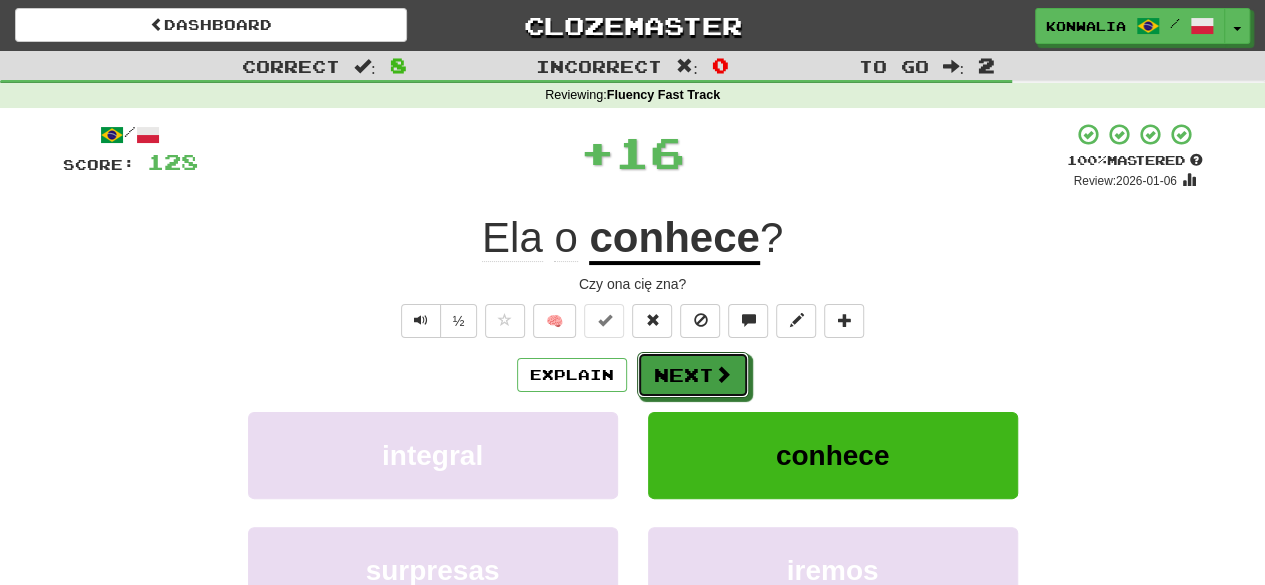 click on "Next" at bounding box center (693, 375) 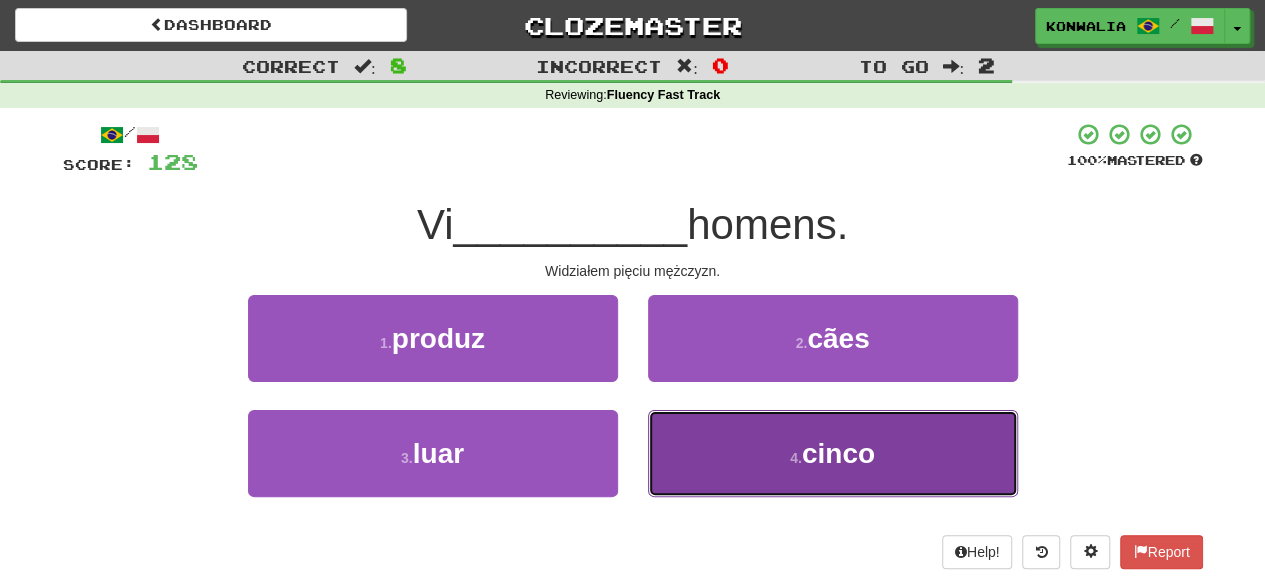 click on "4 . [NUMBER]" at bounding box center [433, 338] 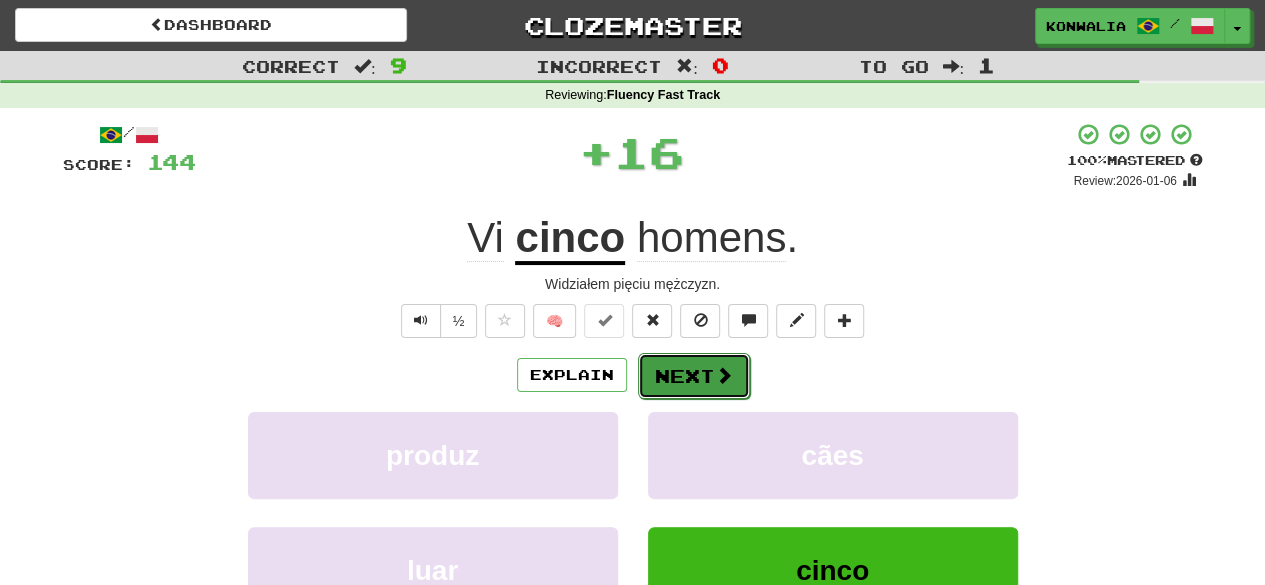 click on "Next" at bounding box center (694, 376) 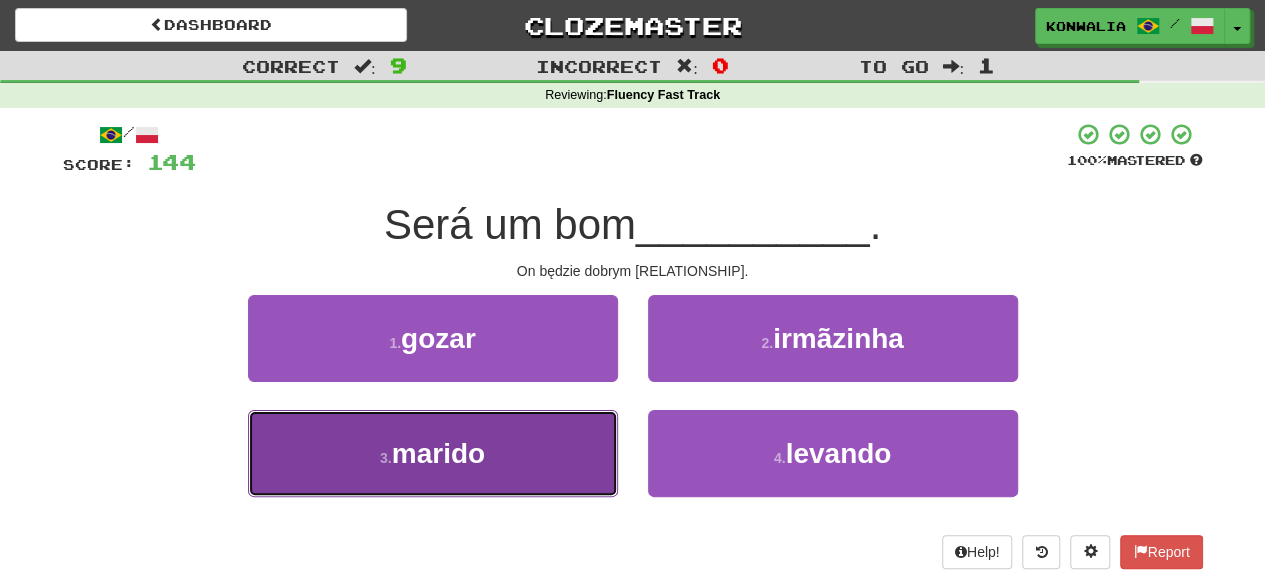 click on "3 . [RELATIONSHIP]" at bounding box center (433, 338) 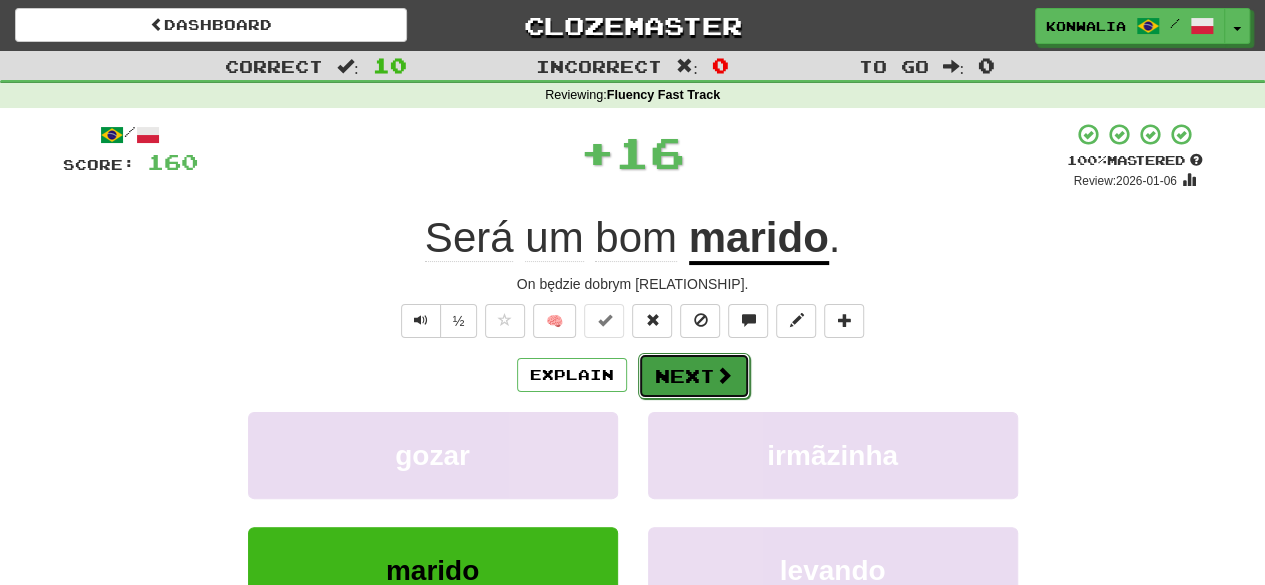 click on "Next" at bounding box center [694, 376] 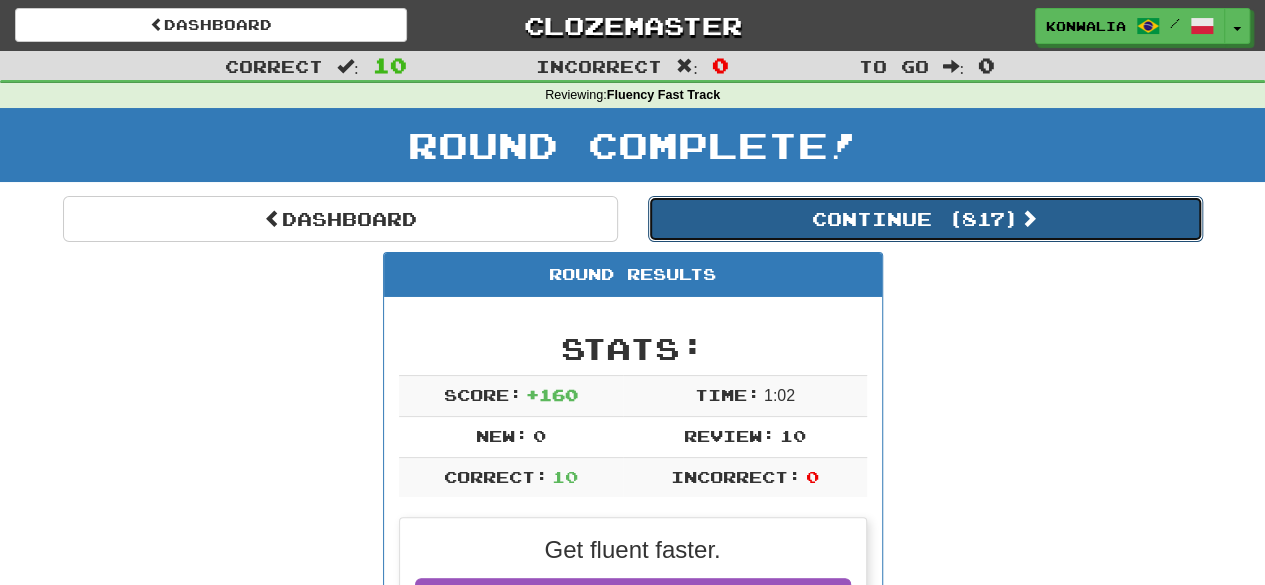click on "Continue ( 817 )" at bounding box center [925, 219] 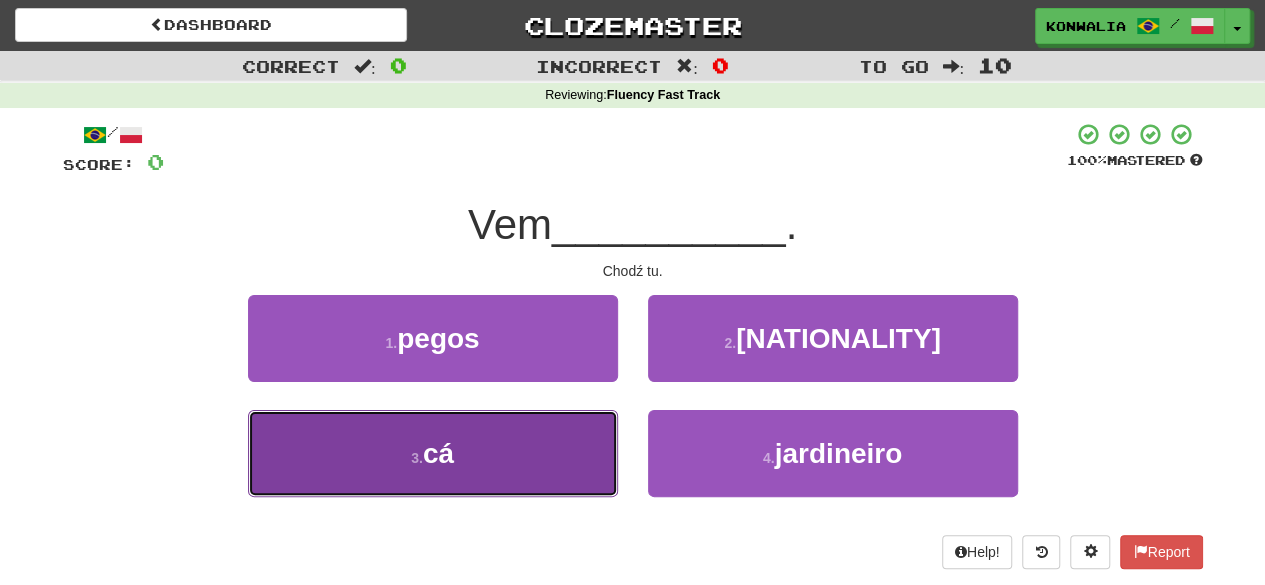 click on "3 . cá" at bounding box center [433, 338] 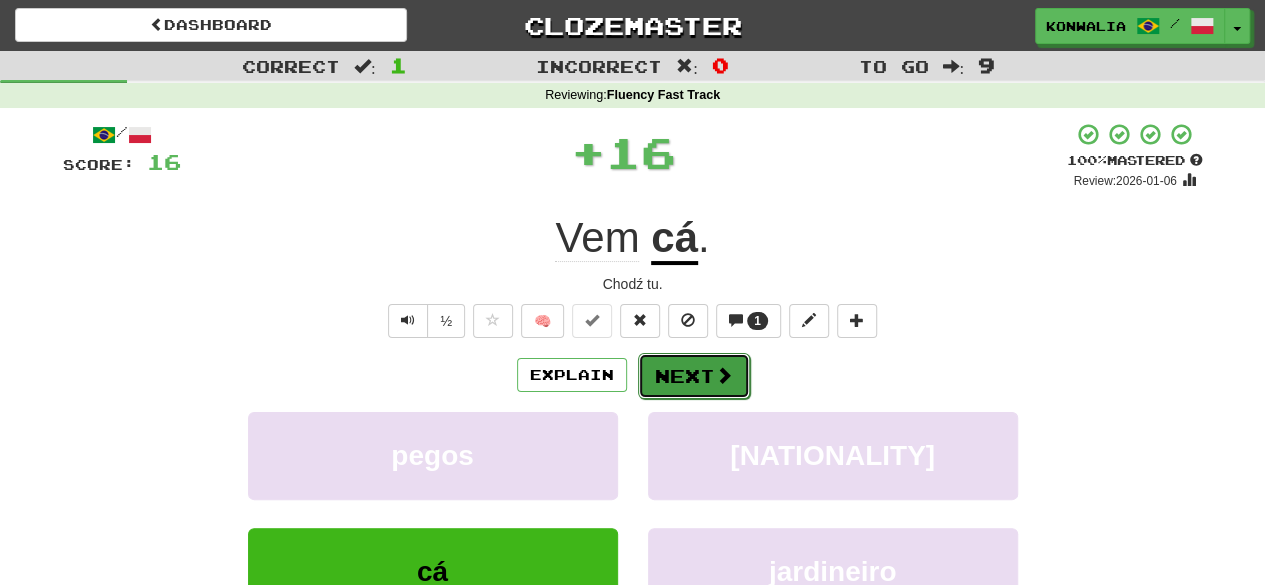 click on "Next" at bounding box center [694, 376] 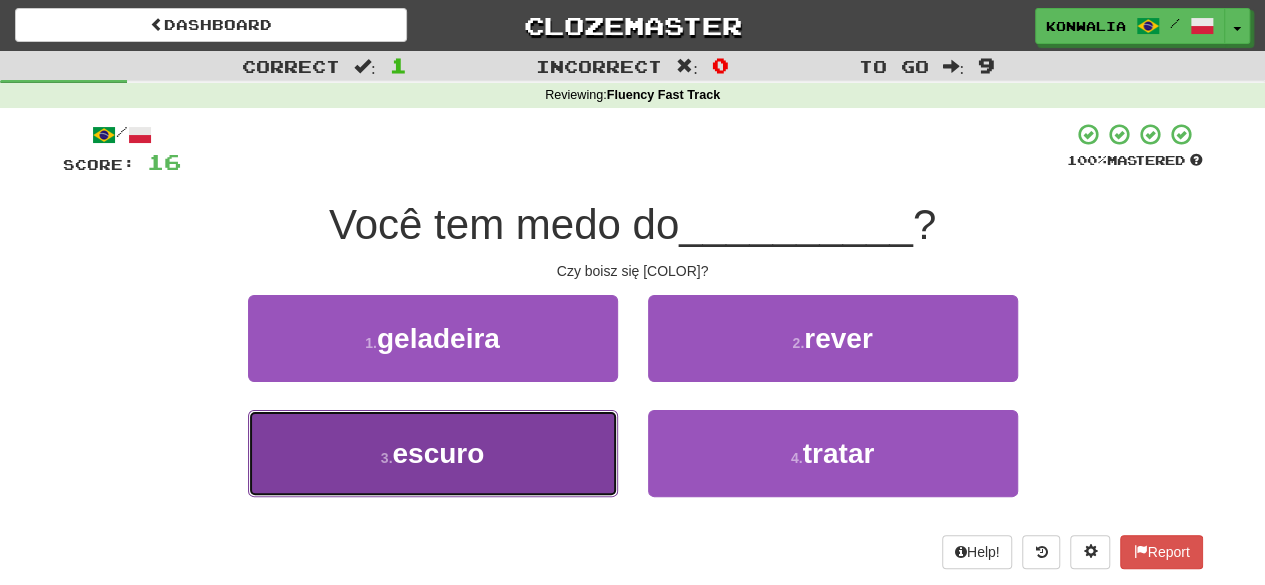 click on "3 . [COLOR]" at bounding box center (433, 338) 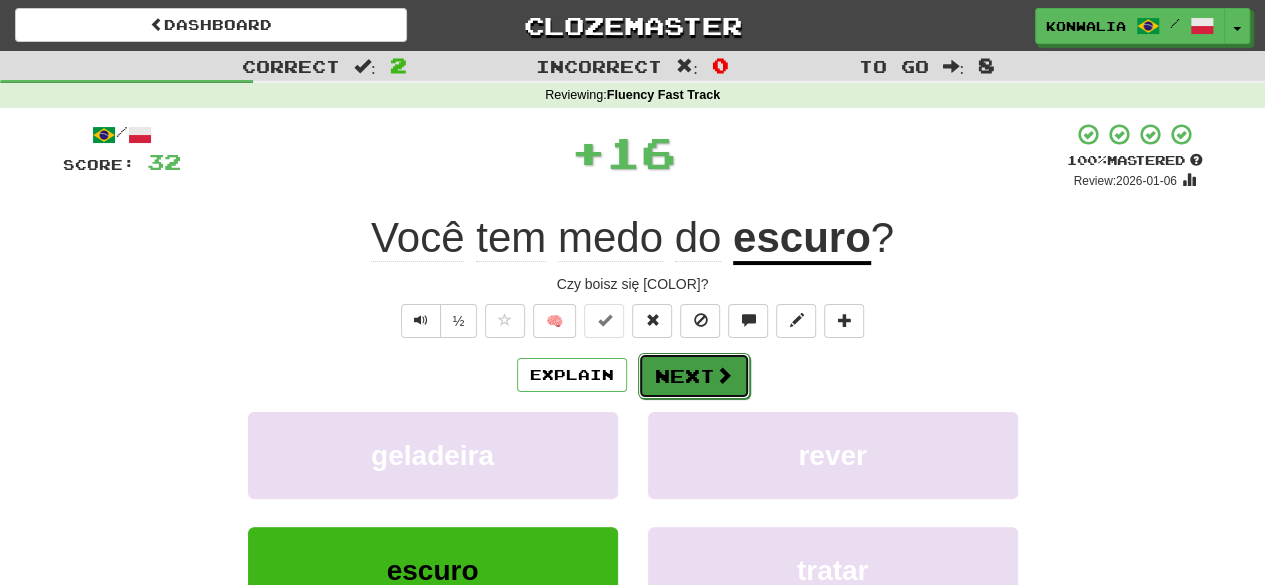 click on "Next" at bounding box center [694, 376] 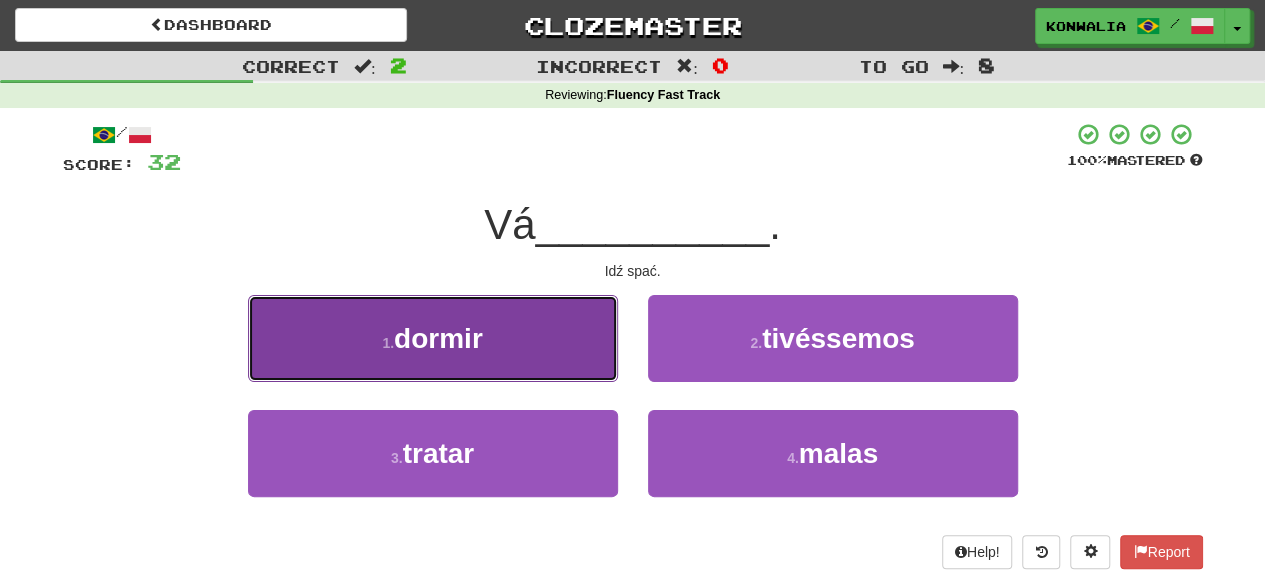 click on "1 . [ACTION]" at bounding box center [433, 338] 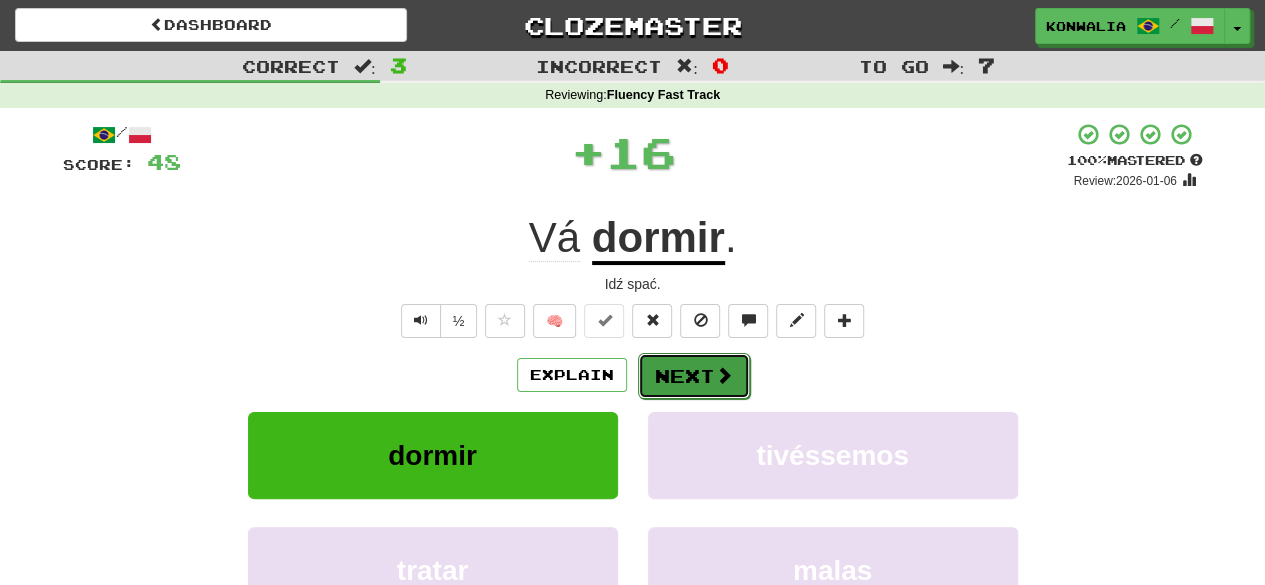 click on "Next" at bounding box center (694, 376) 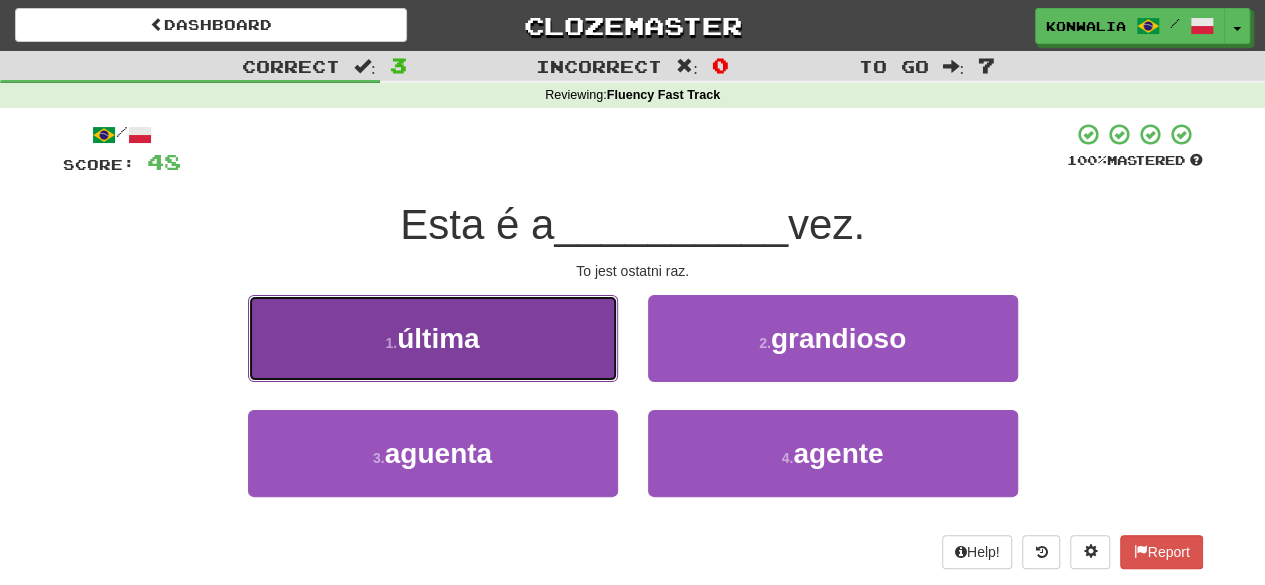 click on "1 . [ORDINAL]" at bounding box center [433, 338] 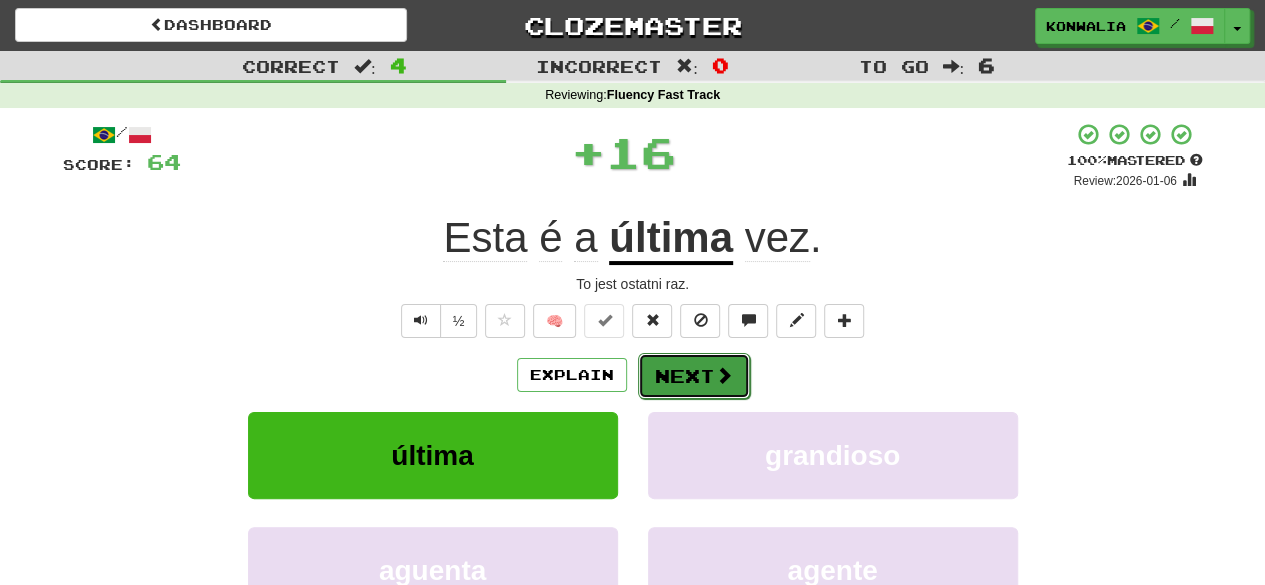 click on "Next" at bounding box center [694, 376] 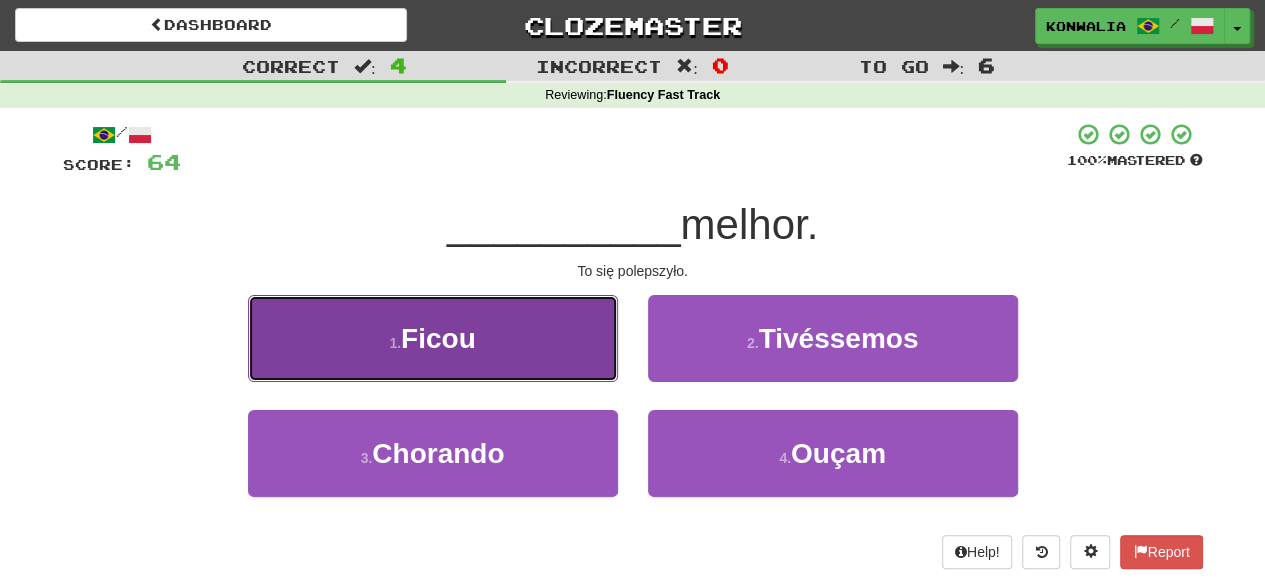 click on "1 . Ficou" at bounding box center [433, 338] 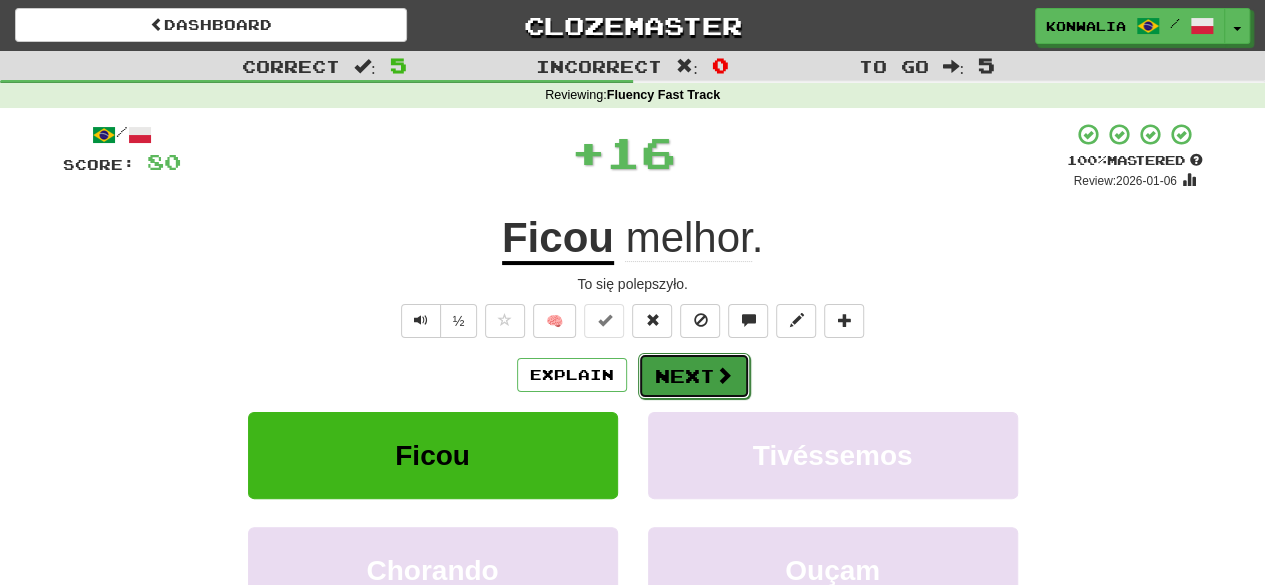 click on "Next" at bounding box center (694, 376) 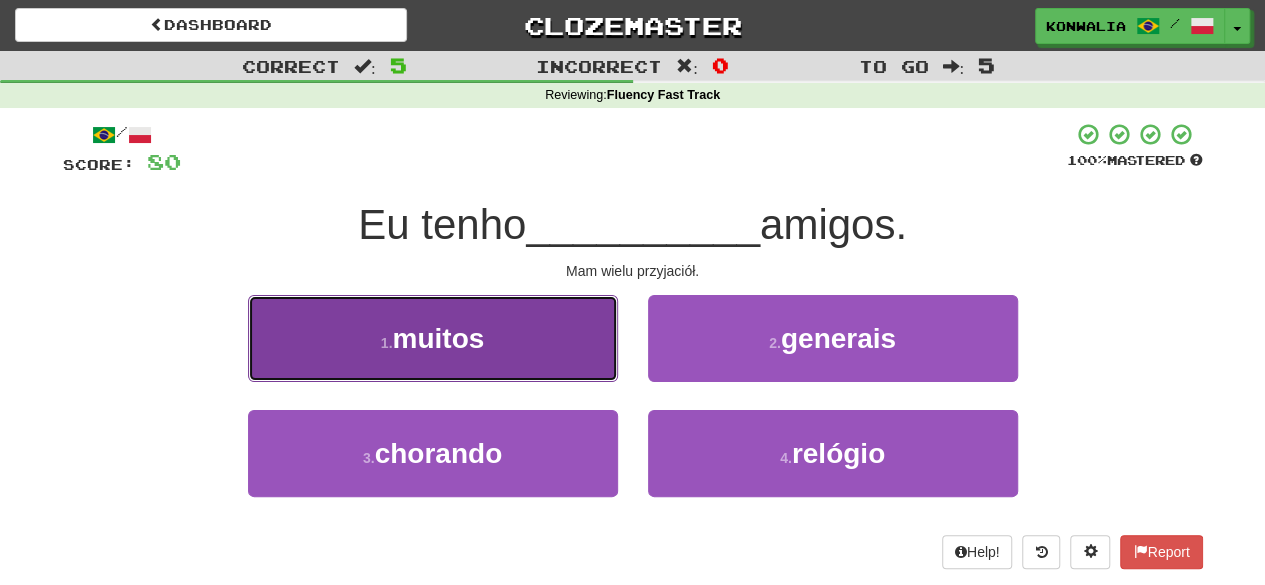 click on "1 . [QUANTITY]" at bounding box center [433, 338] 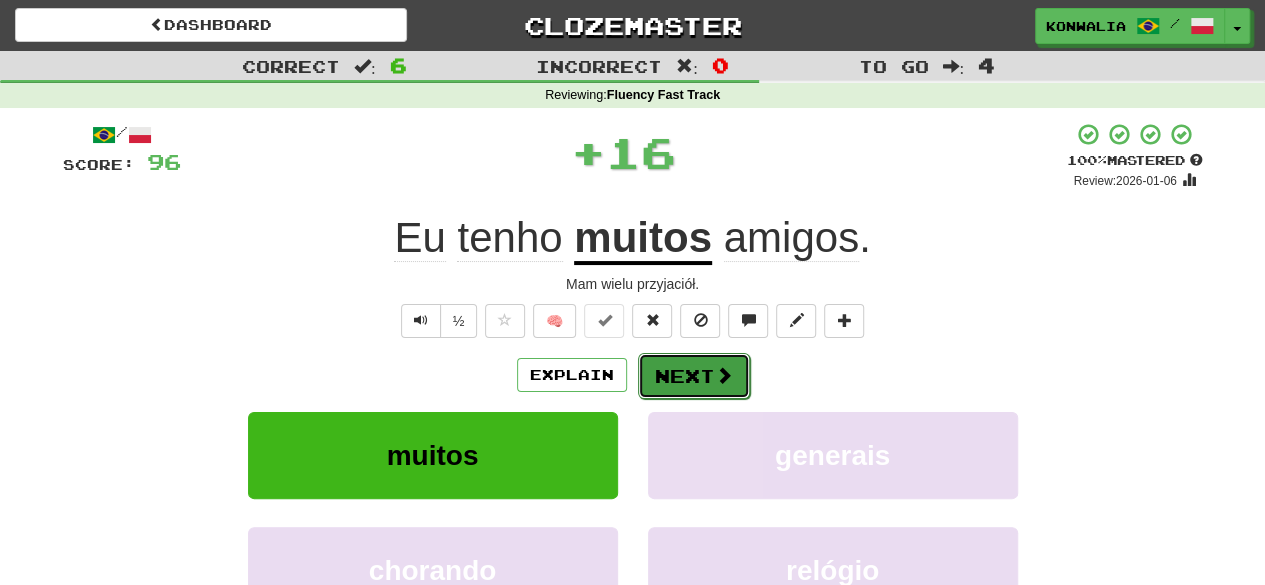 click on "Next" at bounding box center [694, 376] 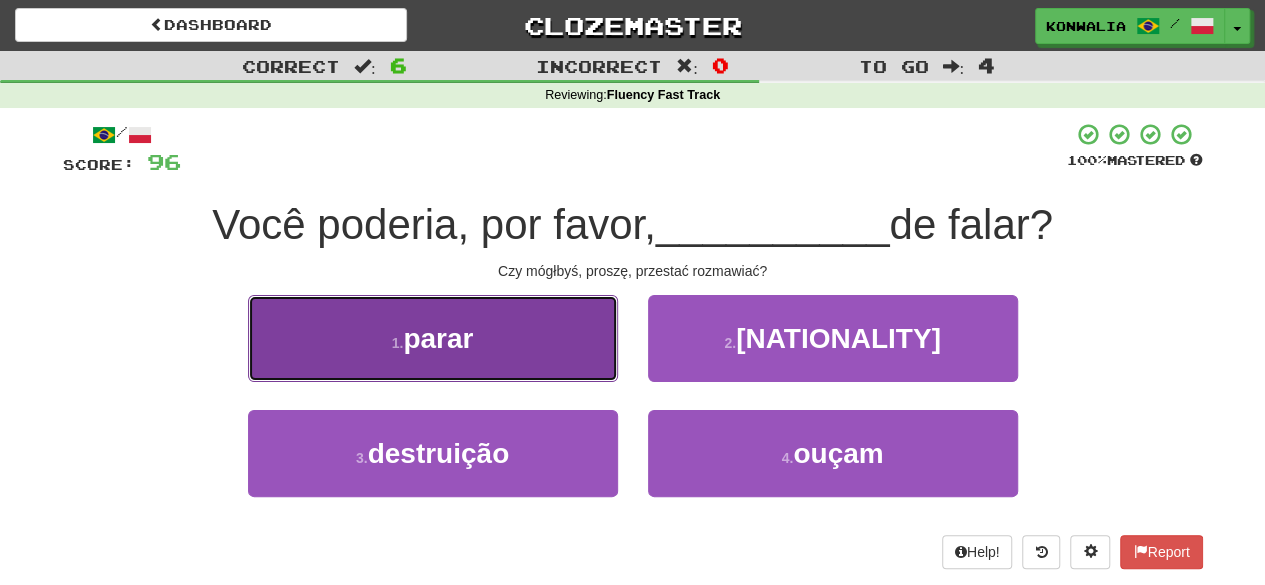 click on "1 . [ACTION]" at bounding box center (433, 338) 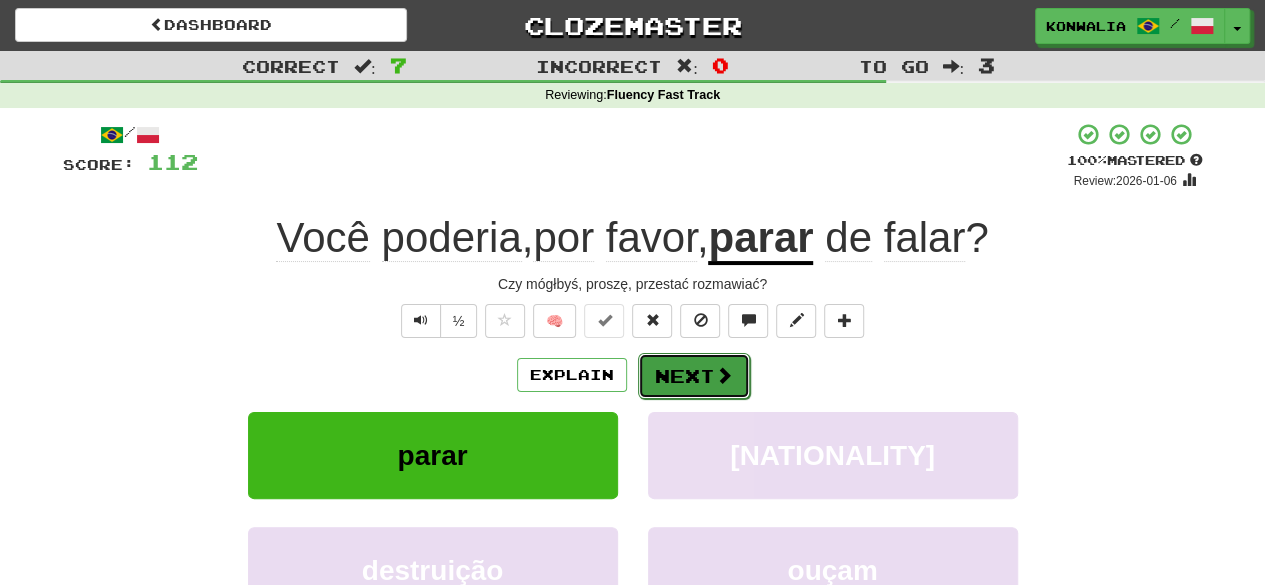 click on "Next" at bounding box center (694, 376) 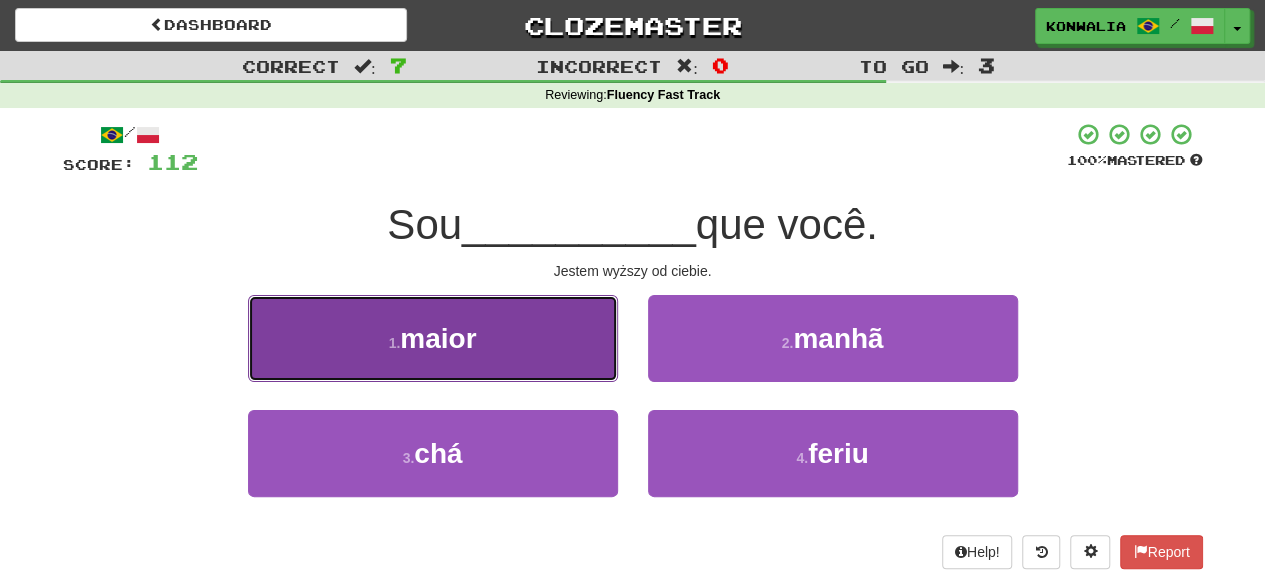 click on "1 . [COMPARATIVE]" at bounding box center [433, 338] 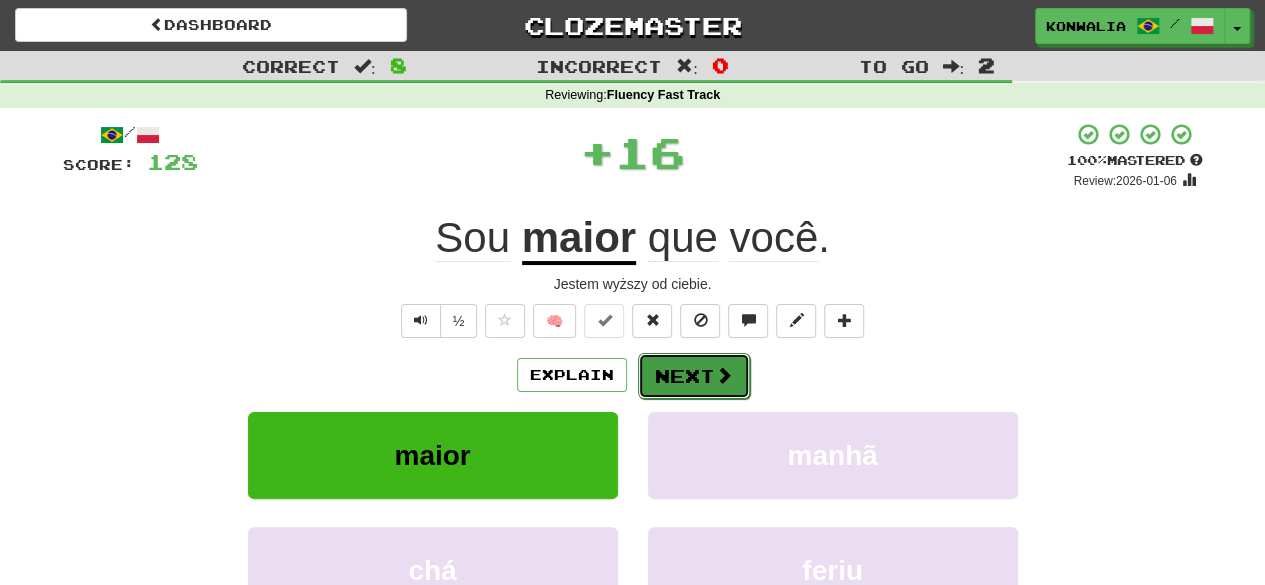 click on "Next" at bounding box center (694, 376) 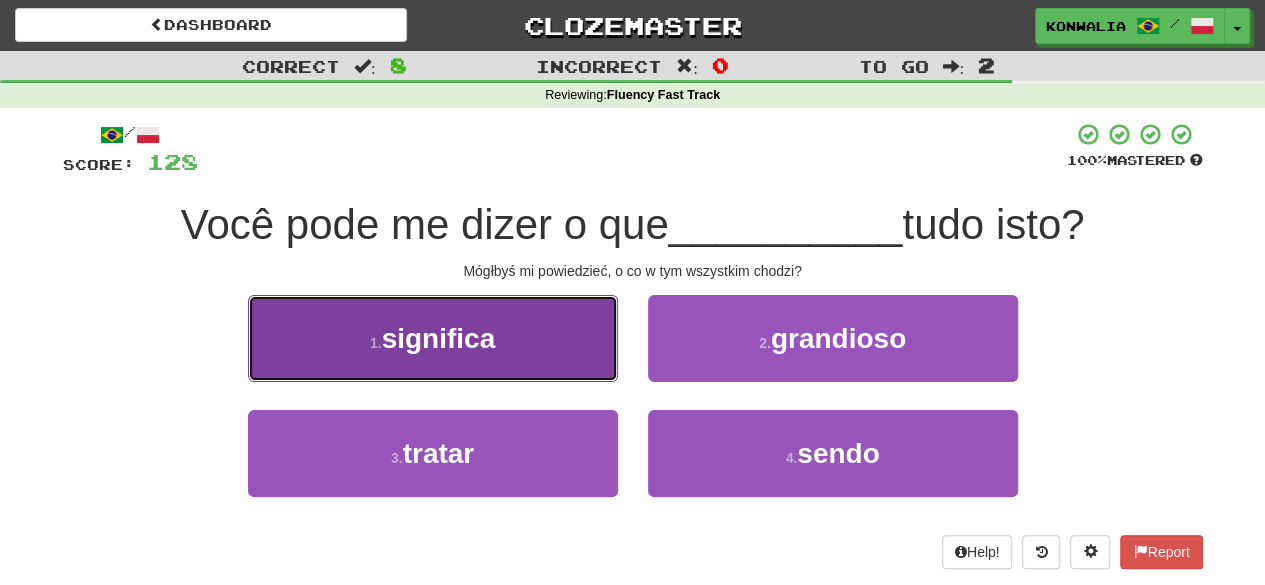 click on "1 . [NAME]" at bounding box center (433, 338) 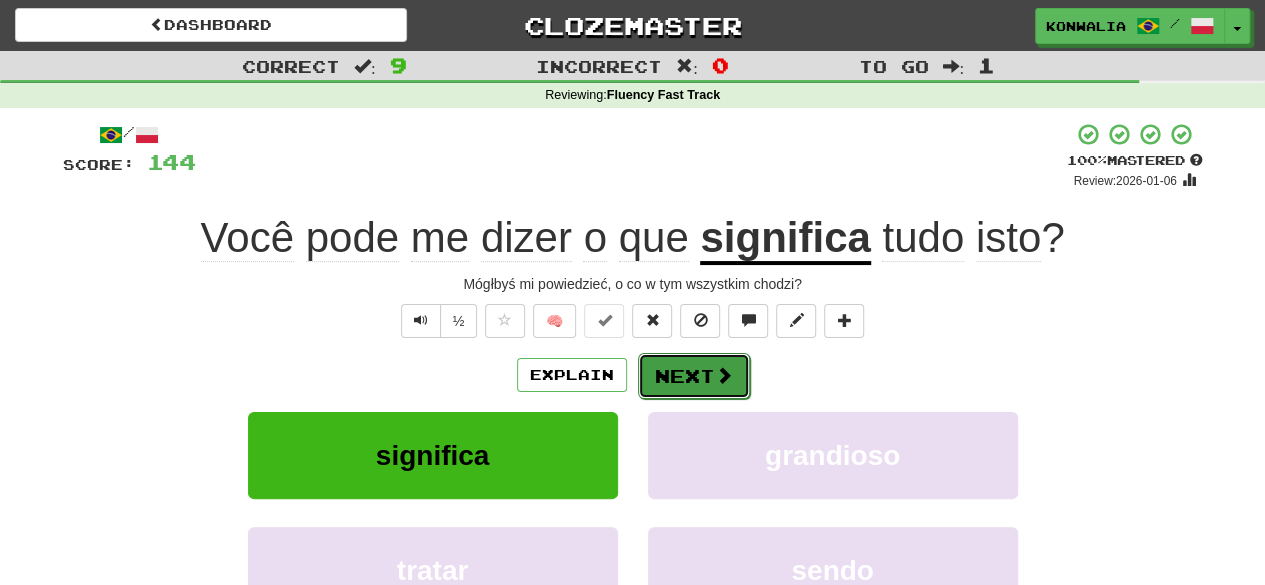 click on "Next" at bounding box center [694, 376] 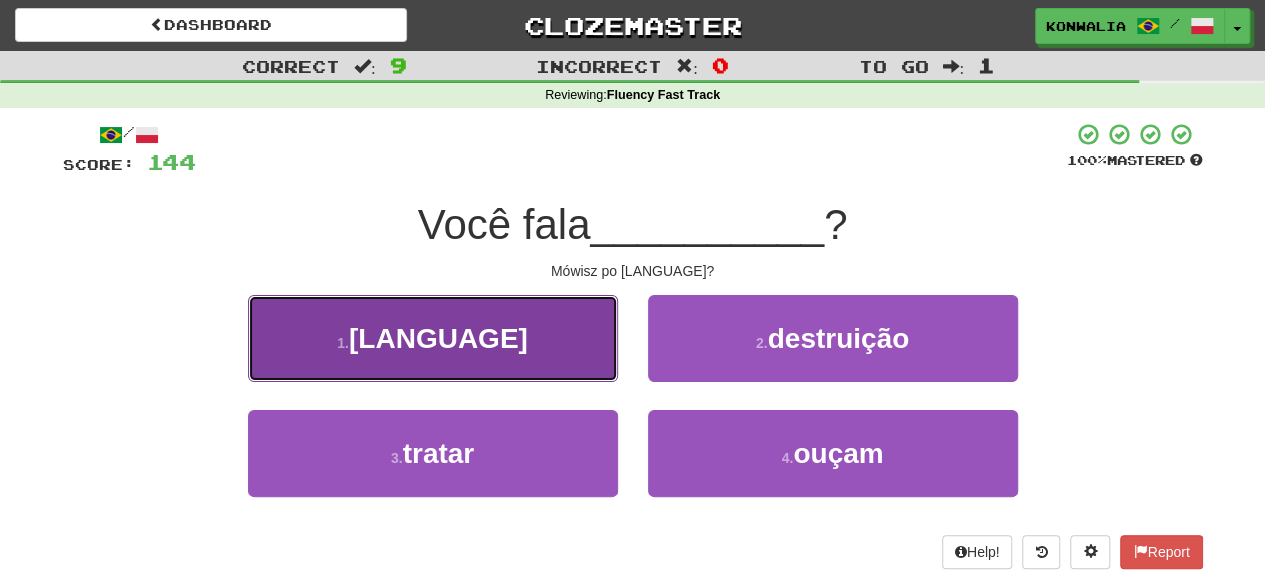click on "1 . [LANGUAGE]" at bounding box center (433, 338) 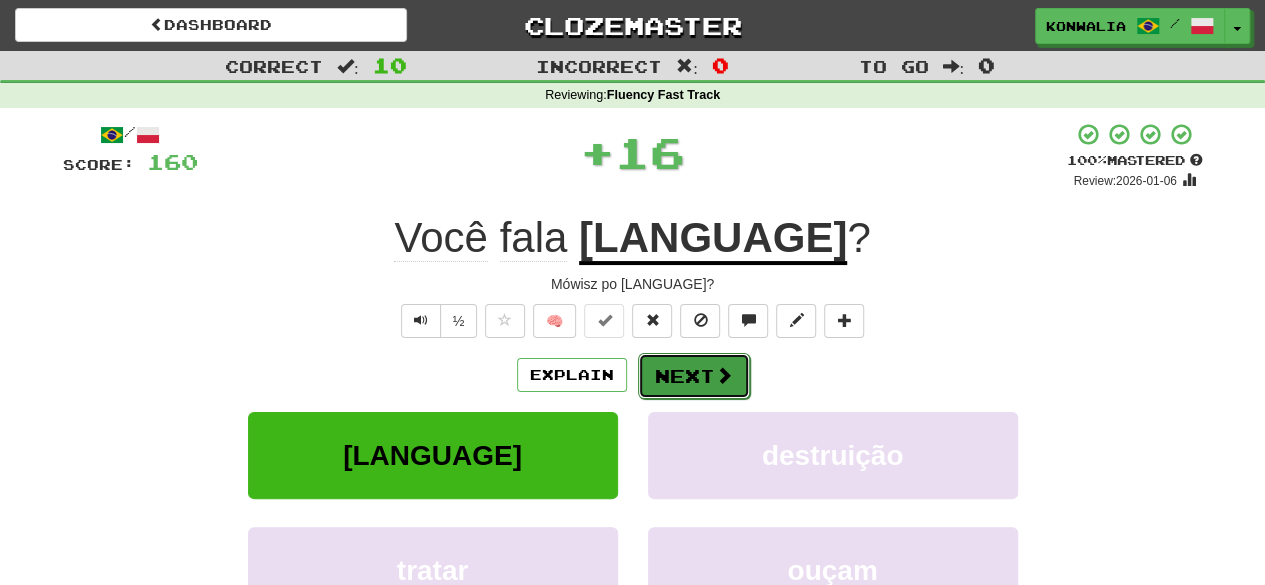 click on "Next" at bounding box center (694, 376) 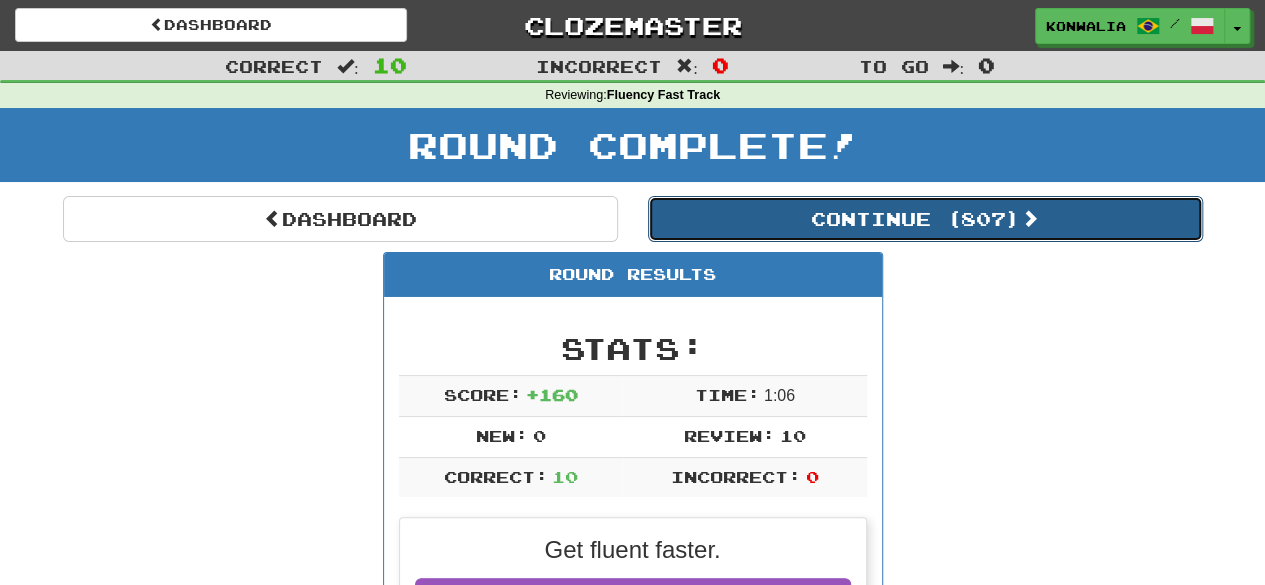 click on "Continue ( 807 )" at bounding box center (925, 219) 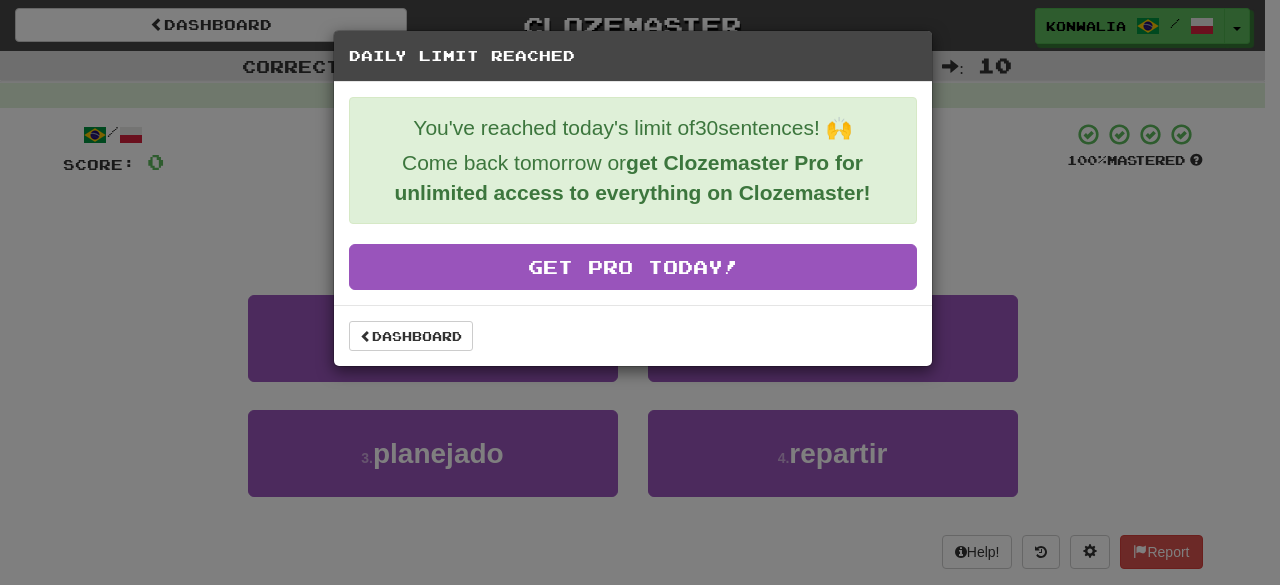 click on "Dashboard" at bounding box center (633, 335) 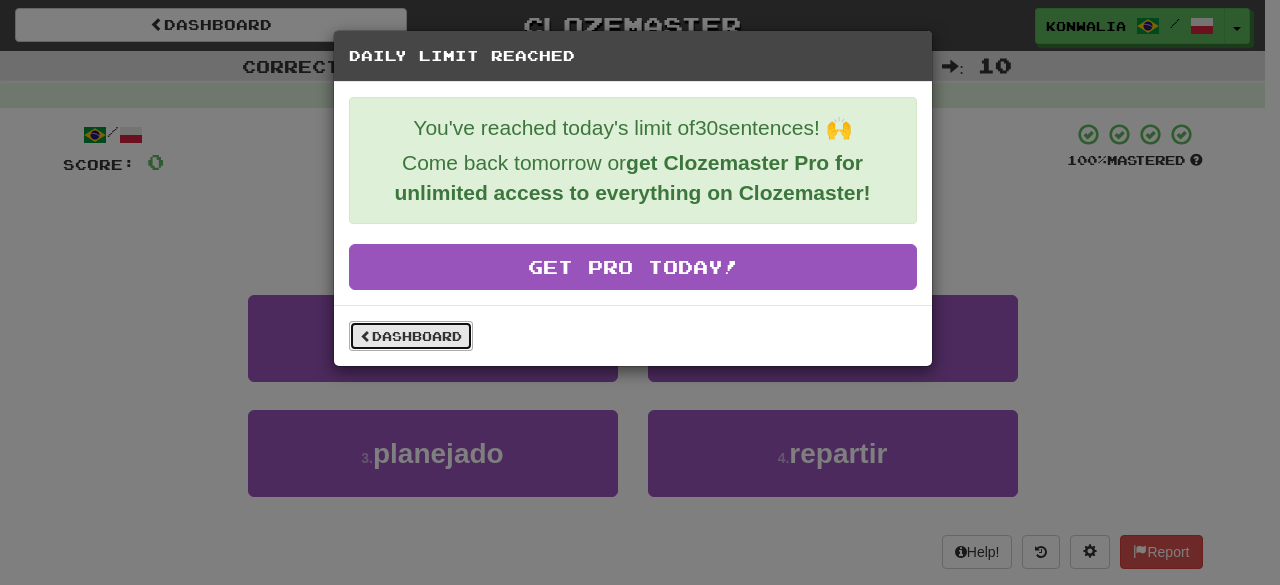 click on "Dashboard" at bounding box center (411, 336) 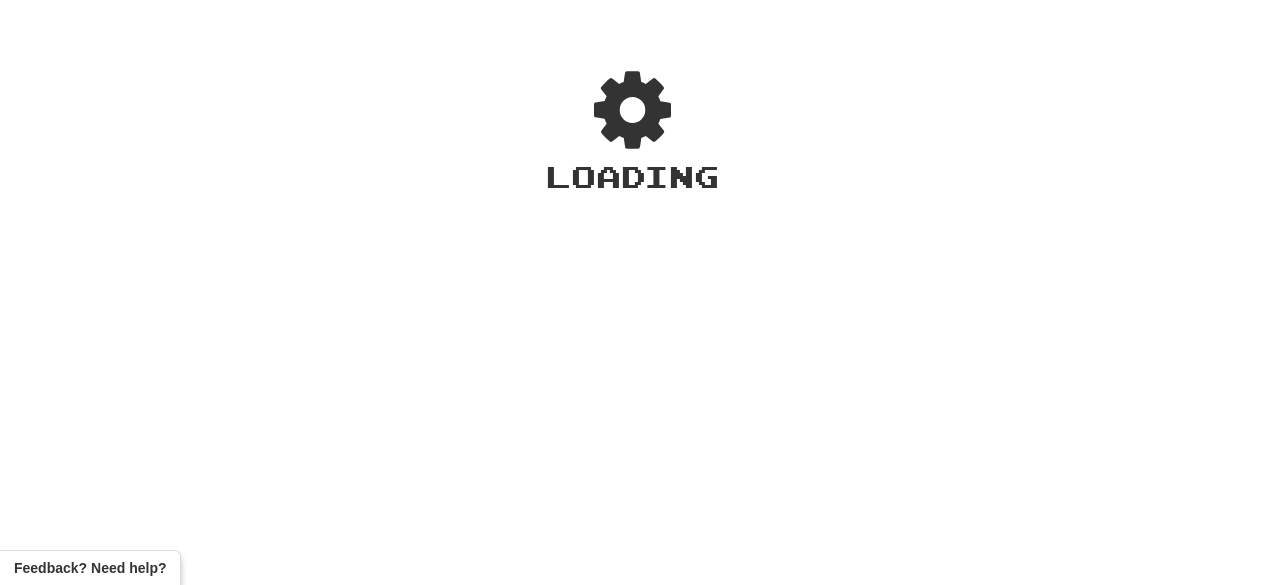 scroll, scrollTop: 0, scrollLeft: 0, axis: both 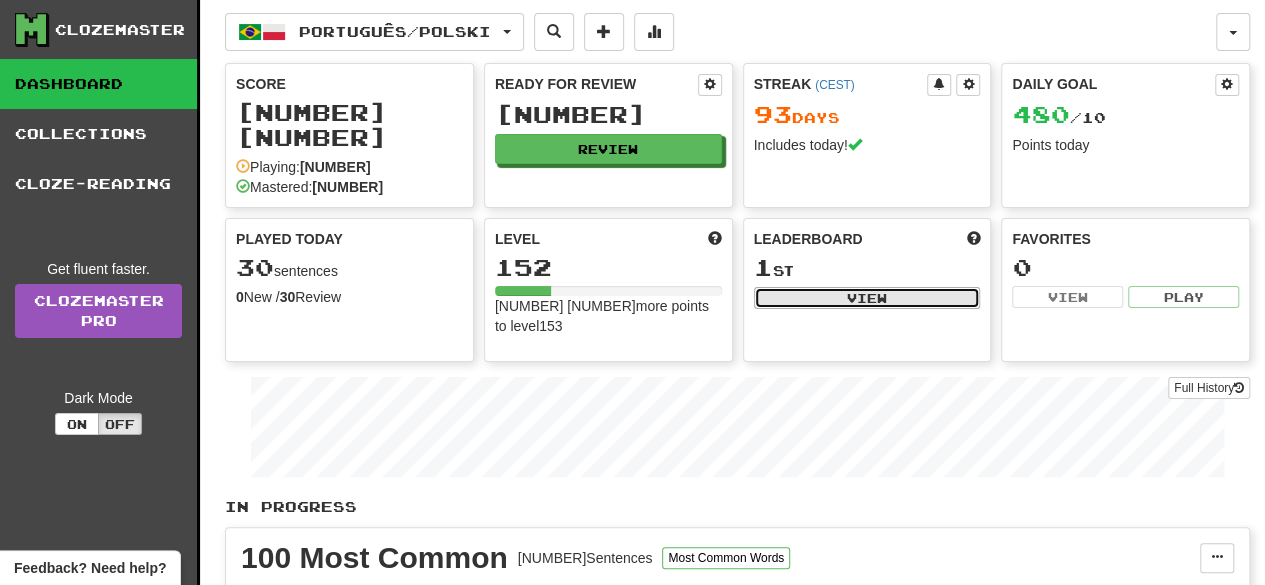 click on "View" at bounding box center [867, 298] 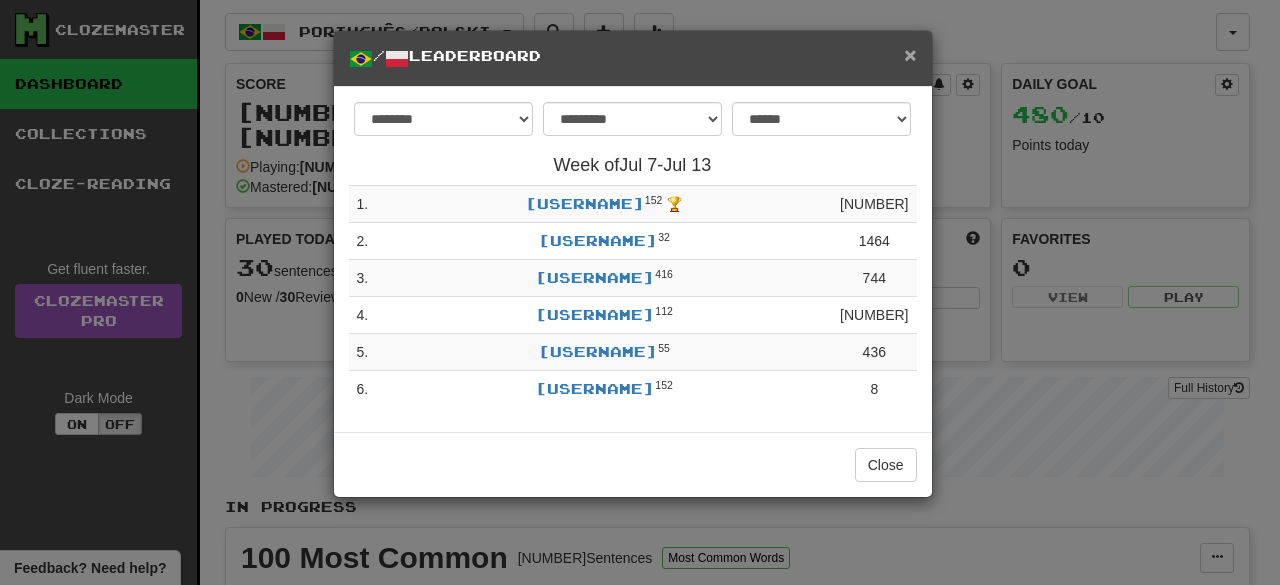 click on "×" at bounding box center [910, 54] 